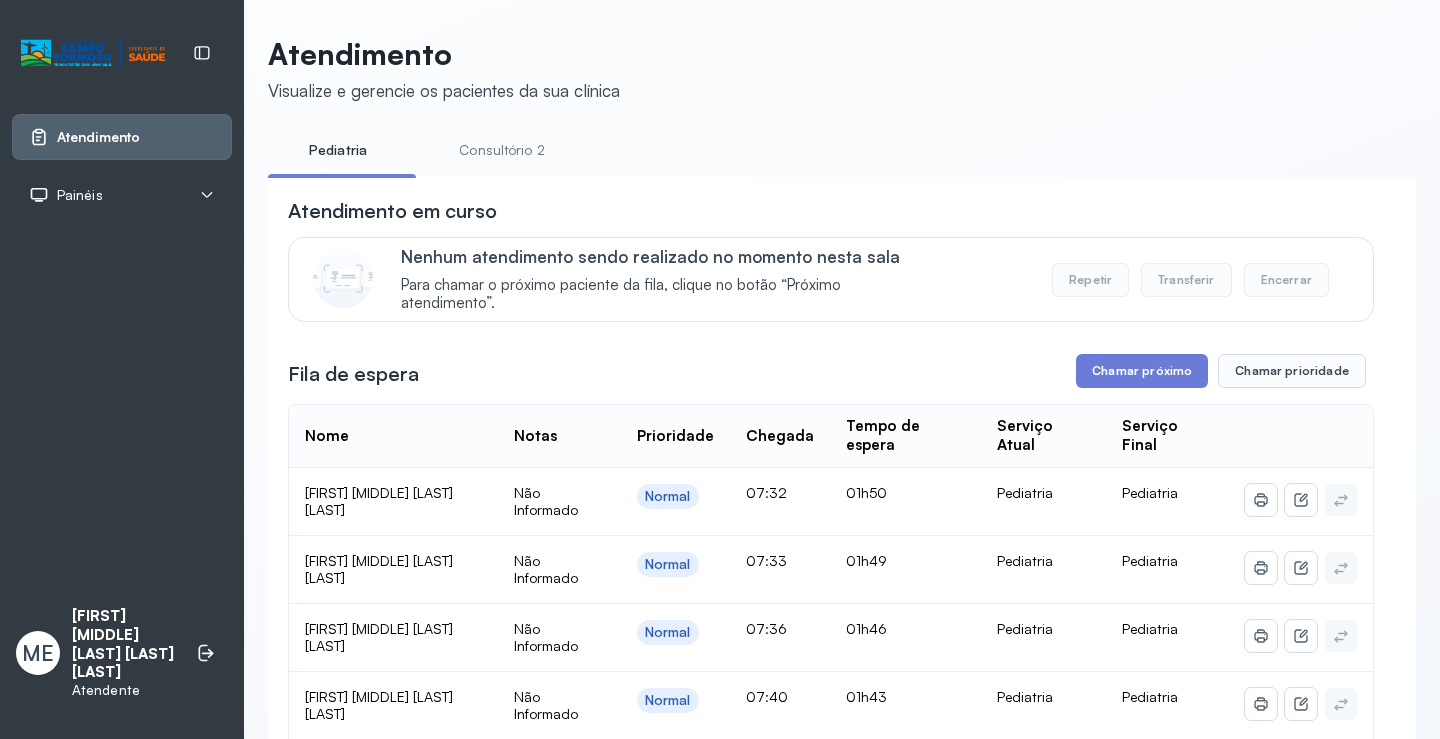 scroll, scrollTop: 0, scrollLeft: 0, axis: both 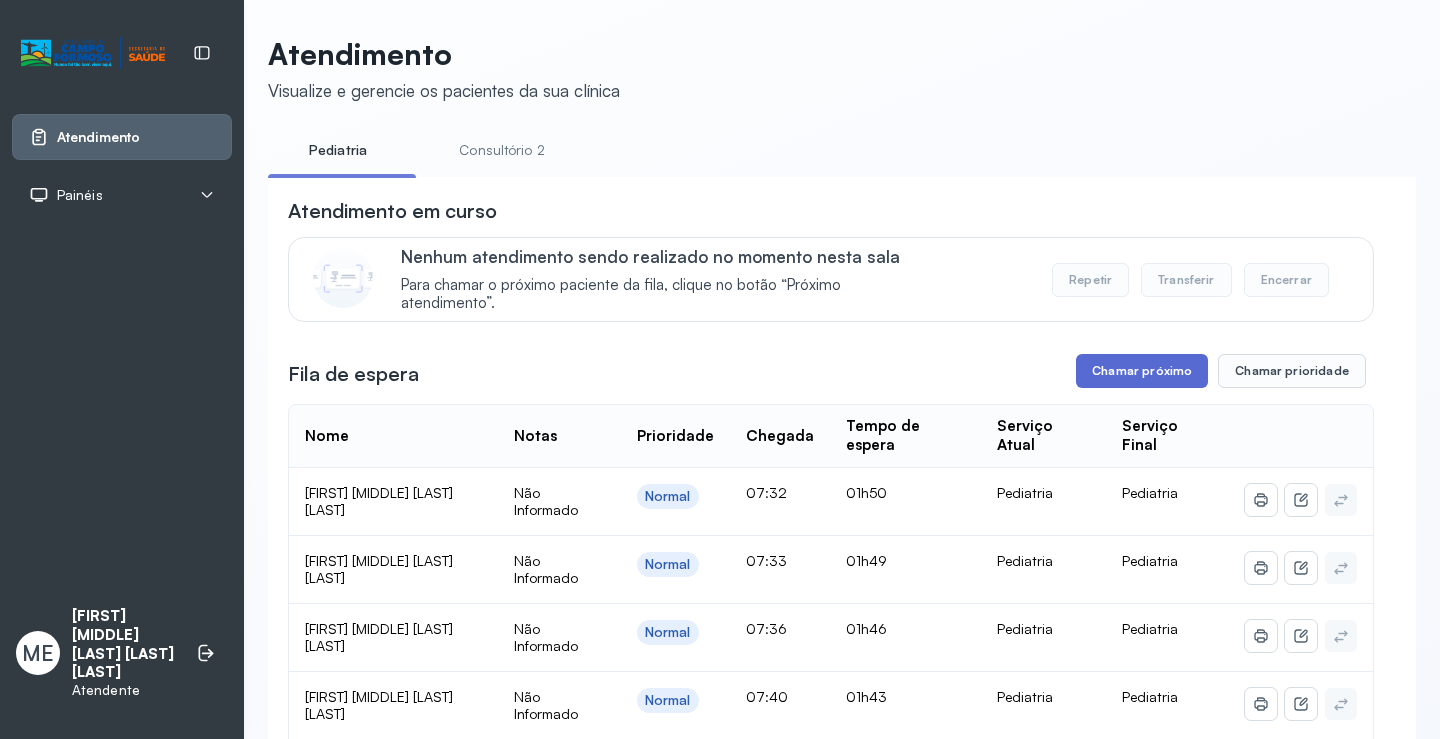 click on "Chamar próximo" at bounding box center [1142, 371] 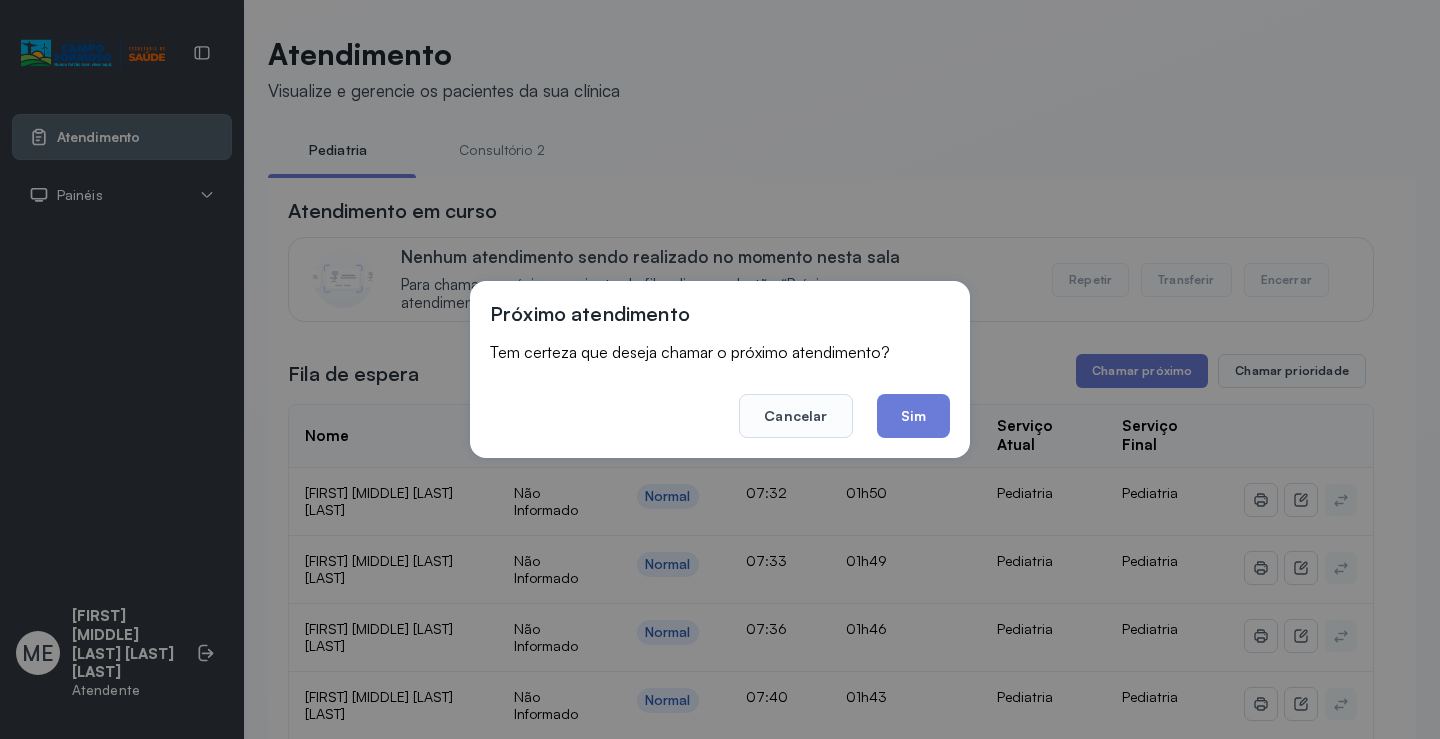 click on "Sim" 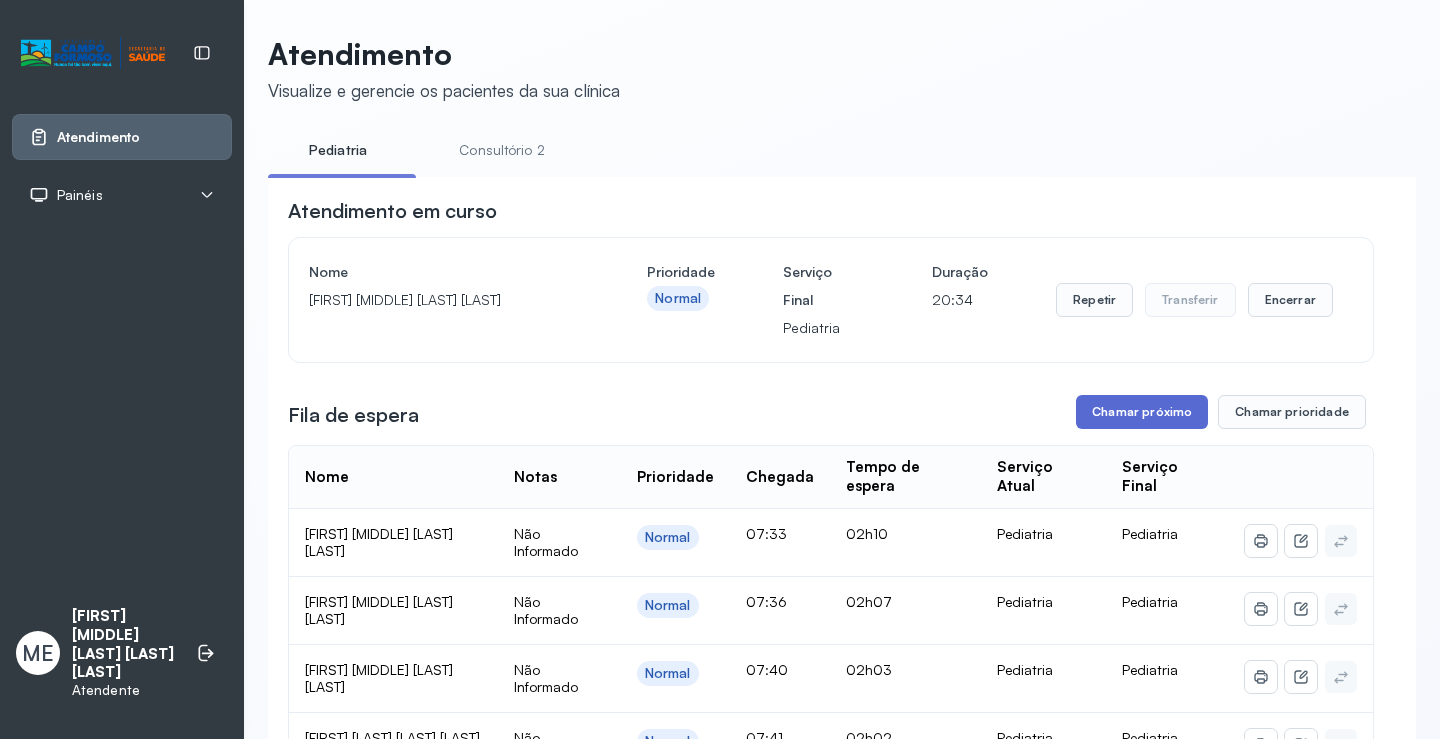 click on "Chamar próximo" at bounding box center (1142, 412) 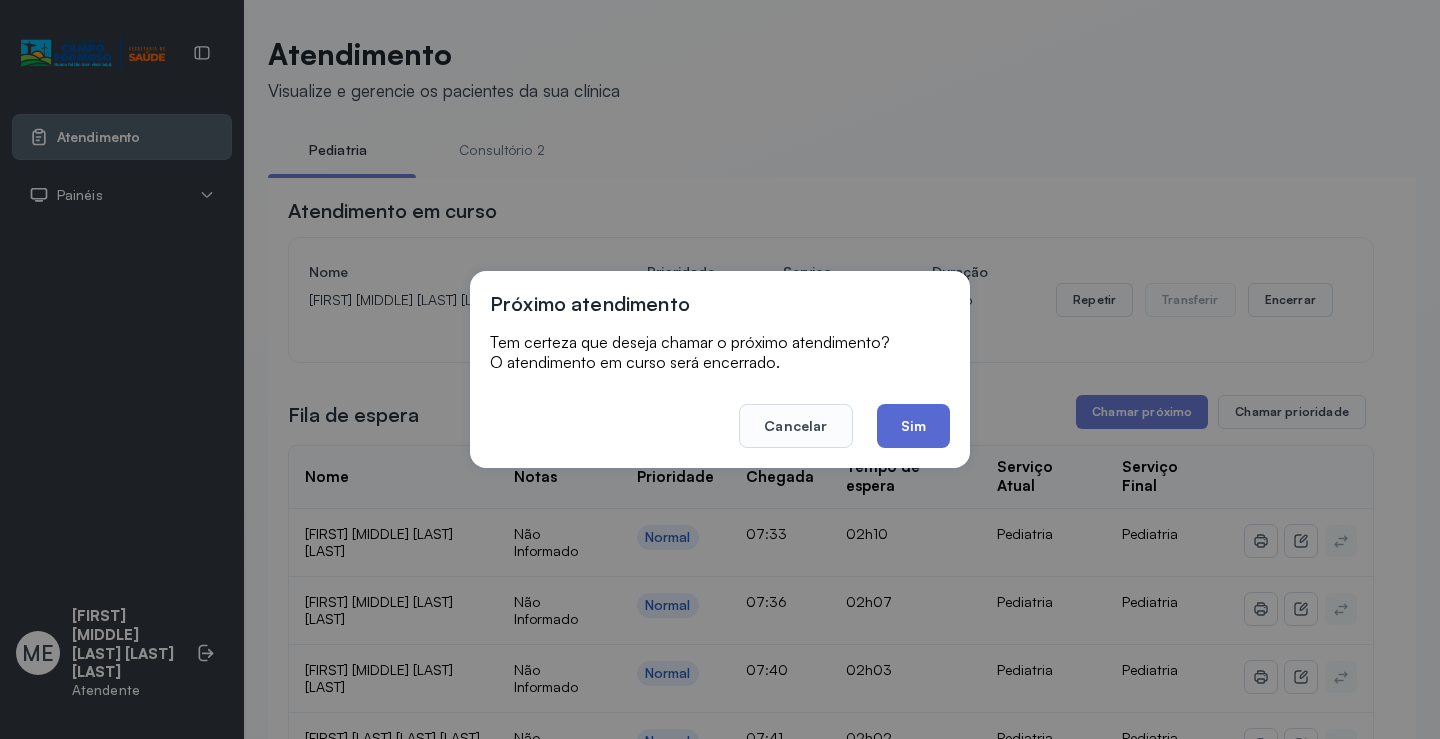 click on "Sim" 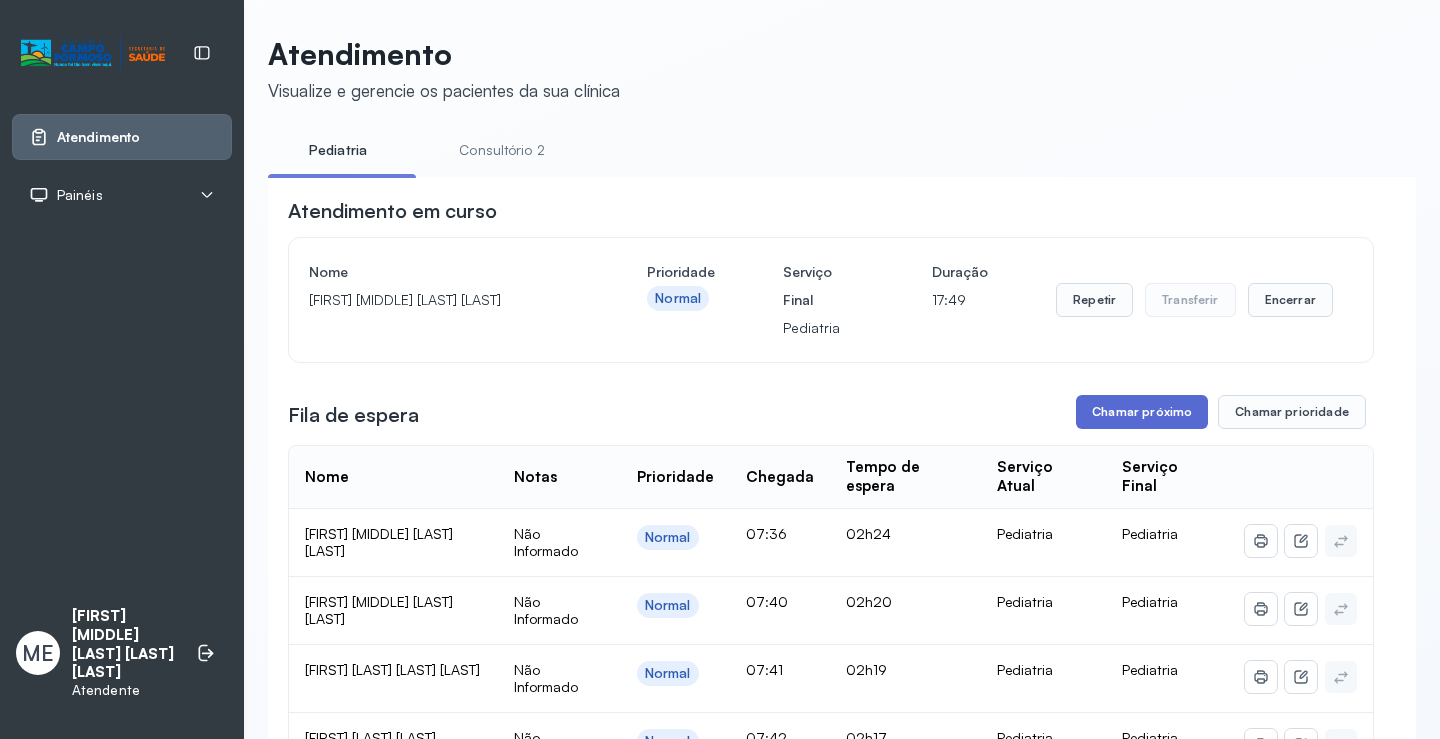 click on "Chamar próximo" at bounding box center (1142, 412) 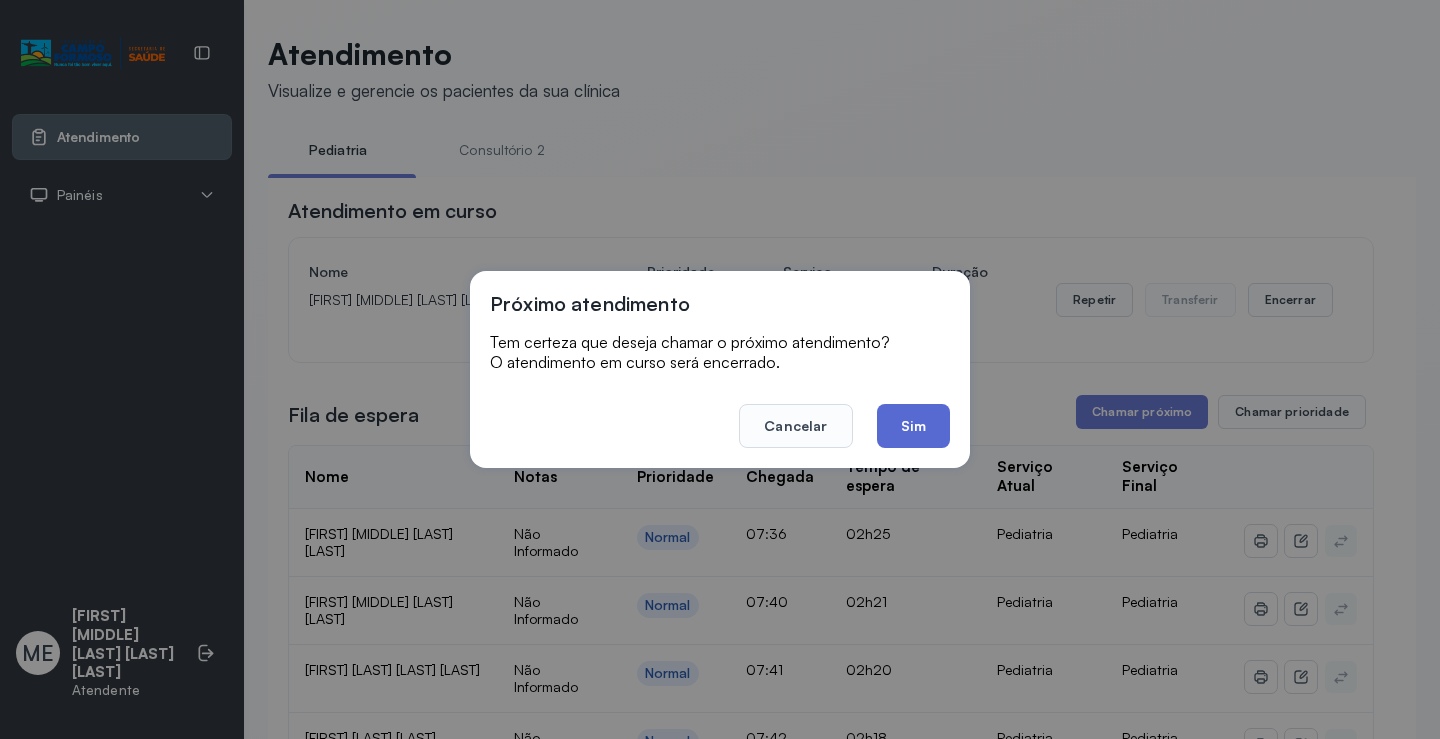 click on "Sim" 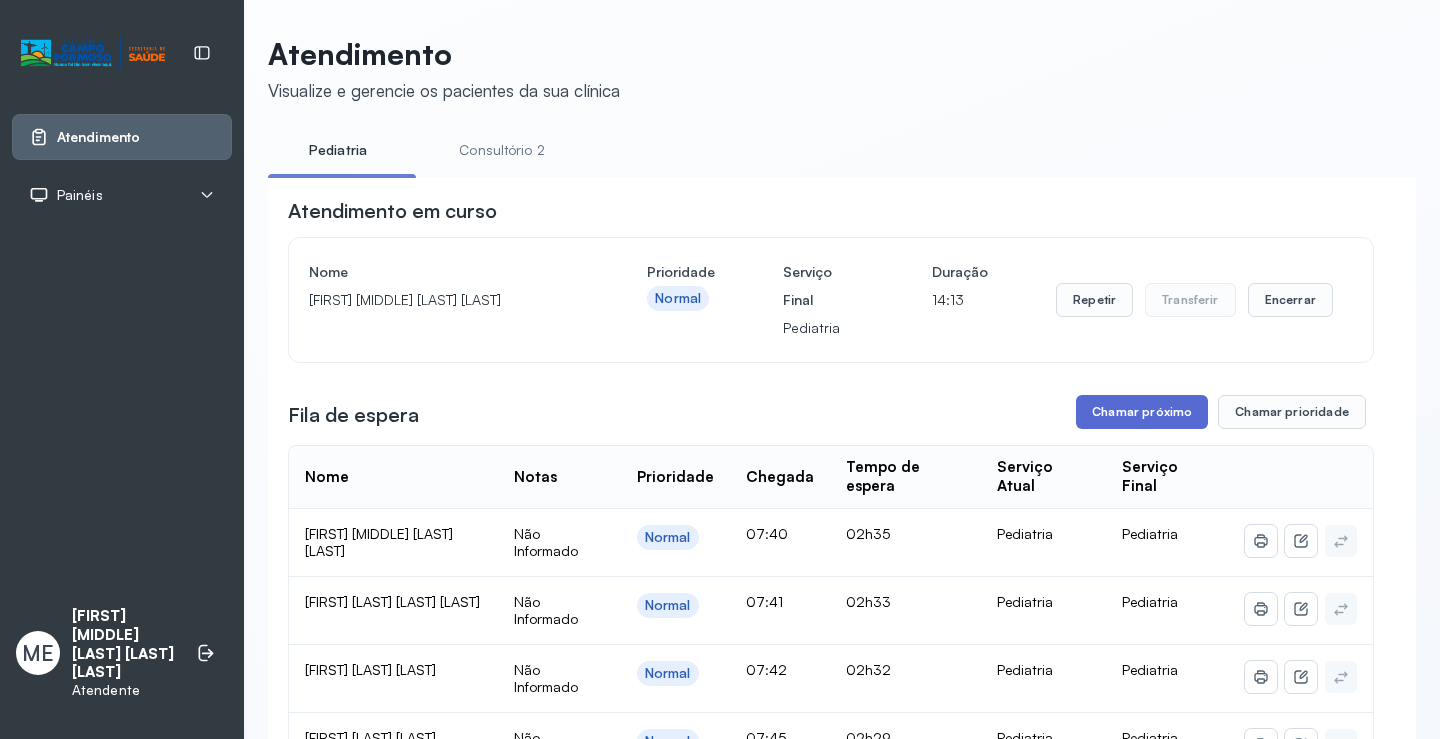 click on "Chamar próximo" at bounding box center [1142, 412] 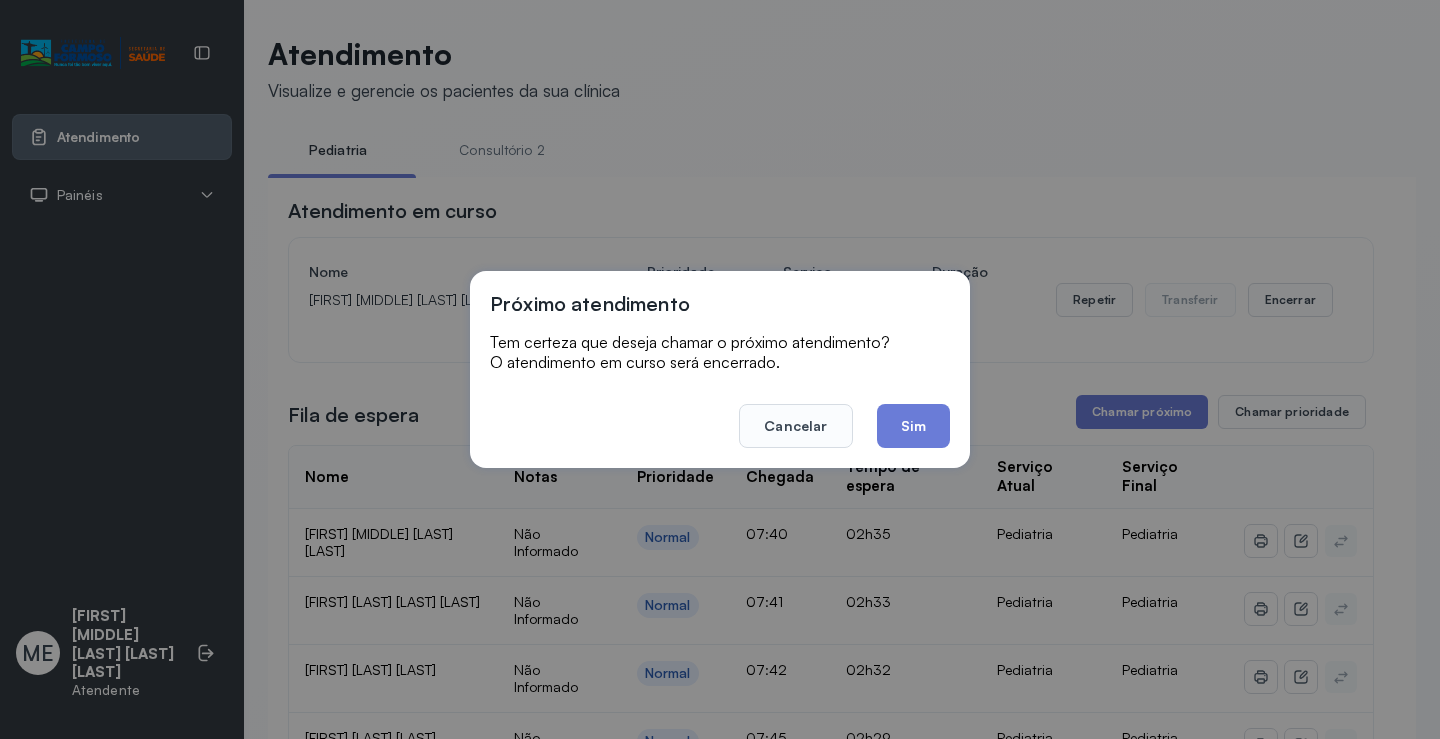 click on "Sim" 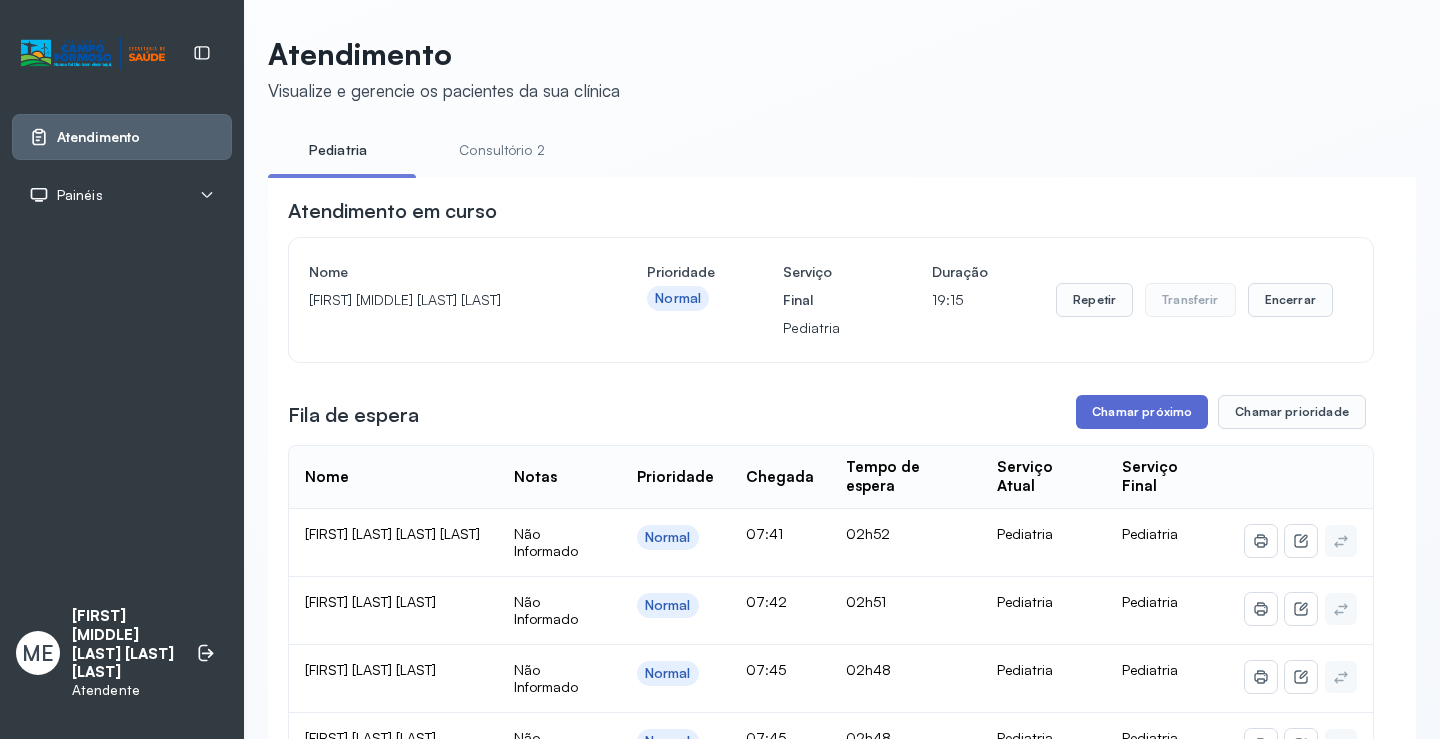 click on "Chamar próximo" at bounding box center (1142, 412) 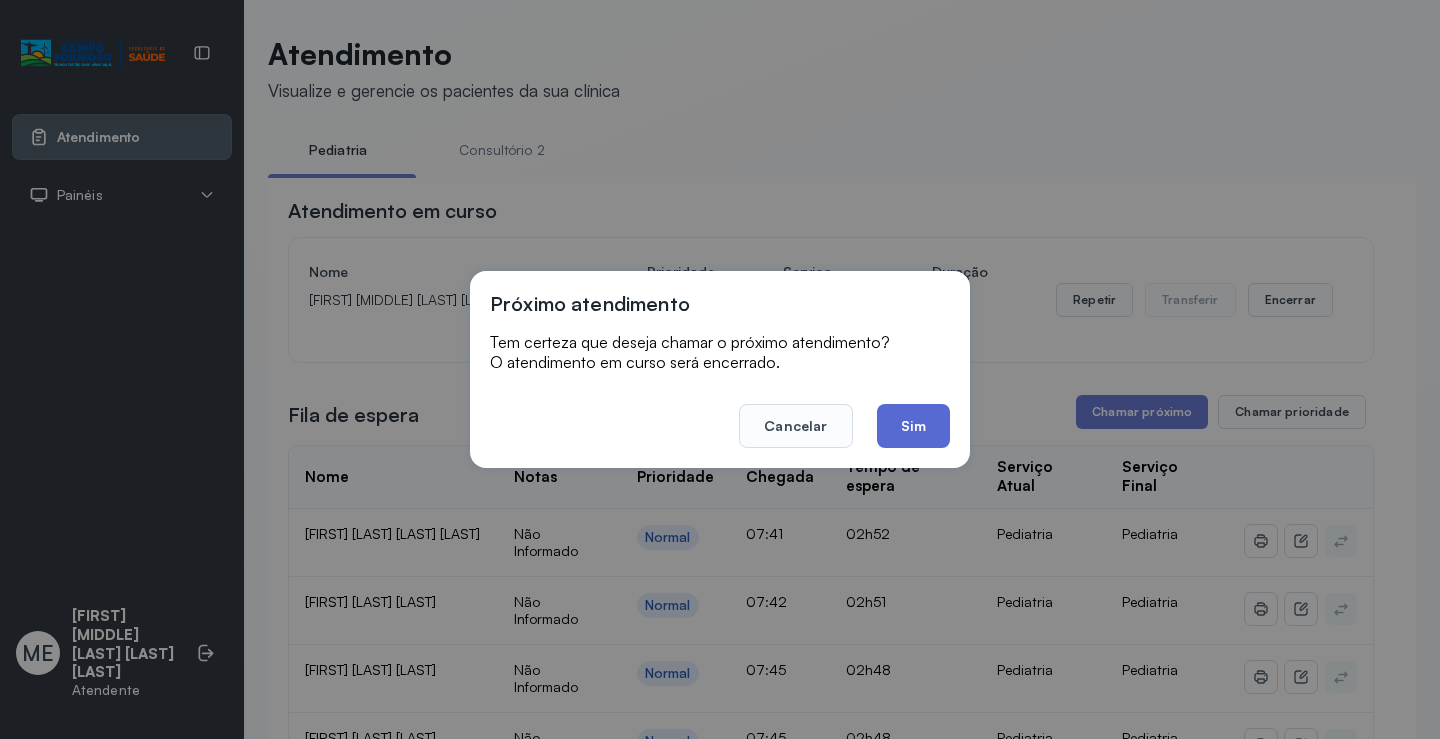 click on "Sim" 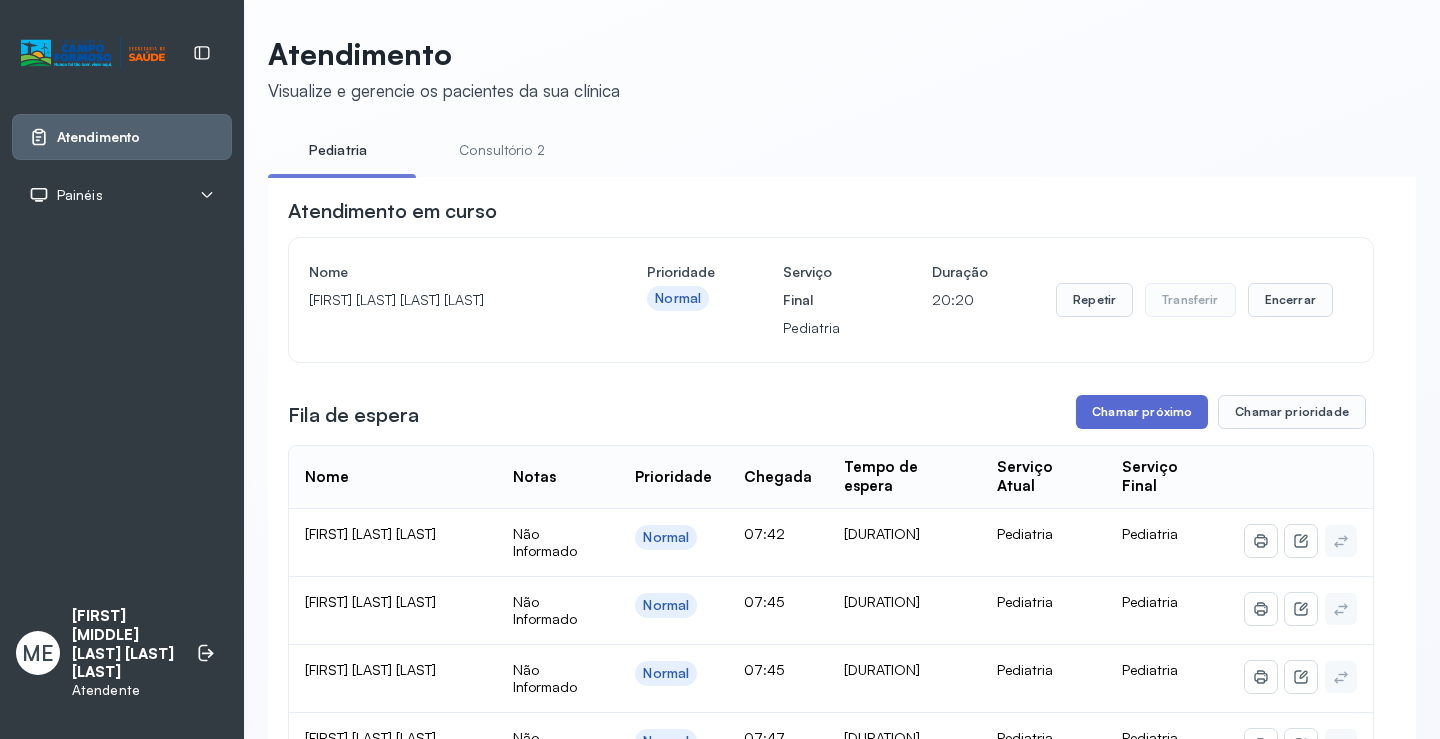 click on "Chamar próximo" at bounding box center [1142, 412] 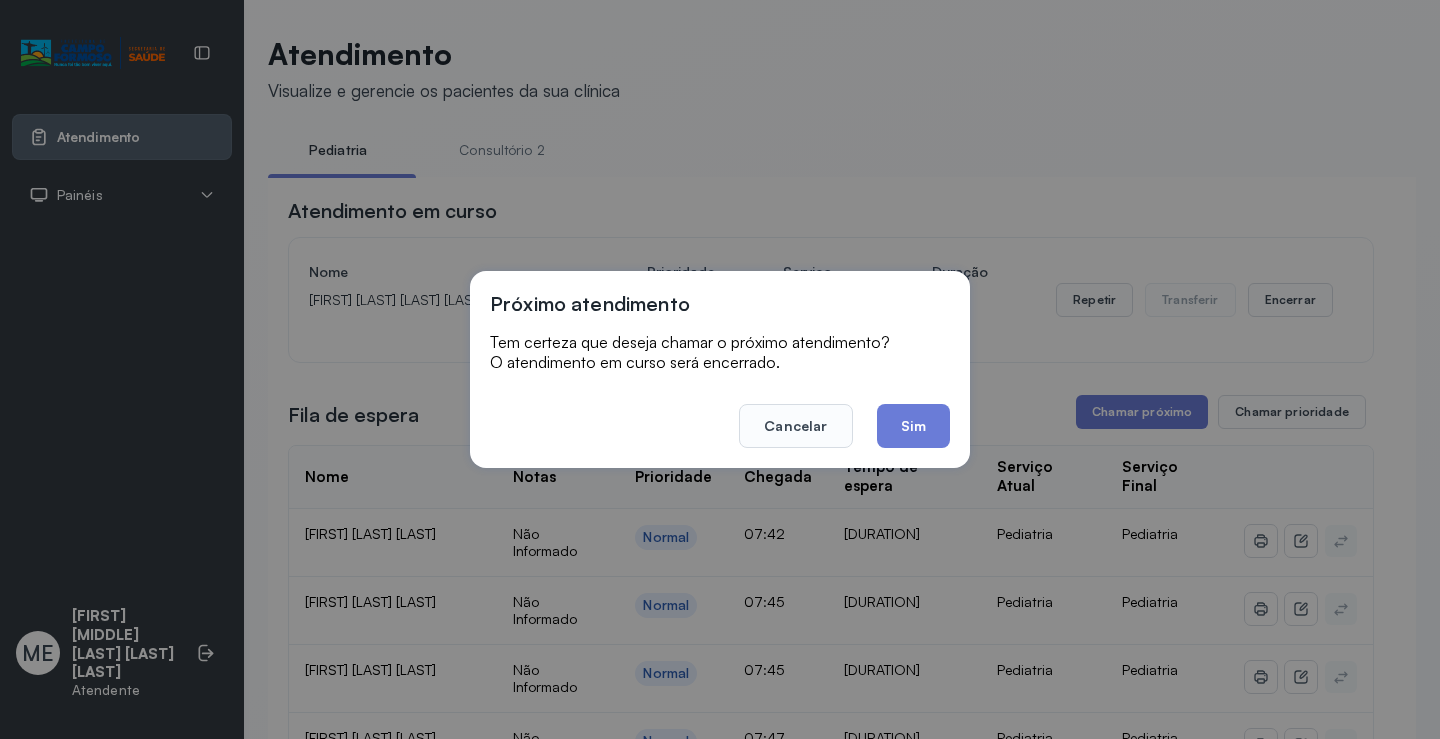 click on "Sim" 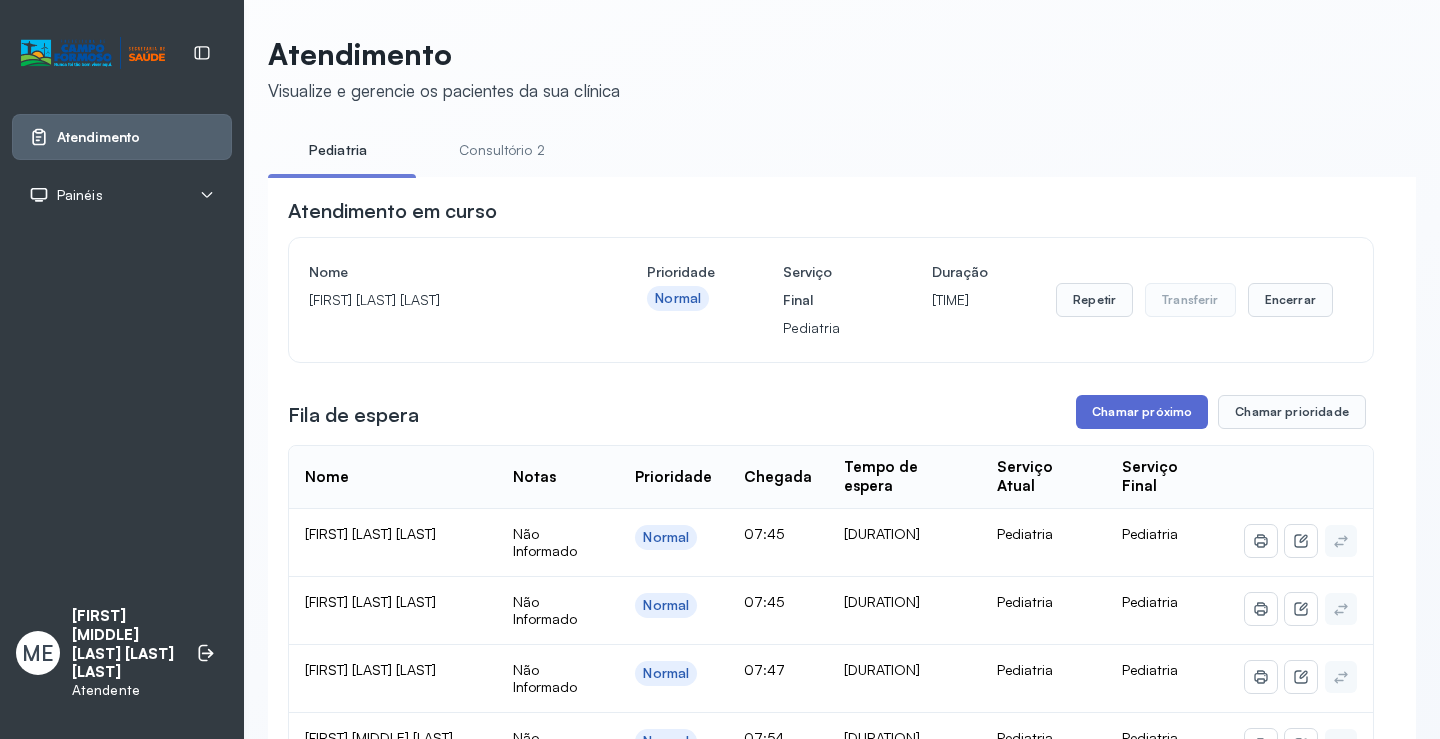 click on "Chamar próximo" at bounding box center (1142, 412) 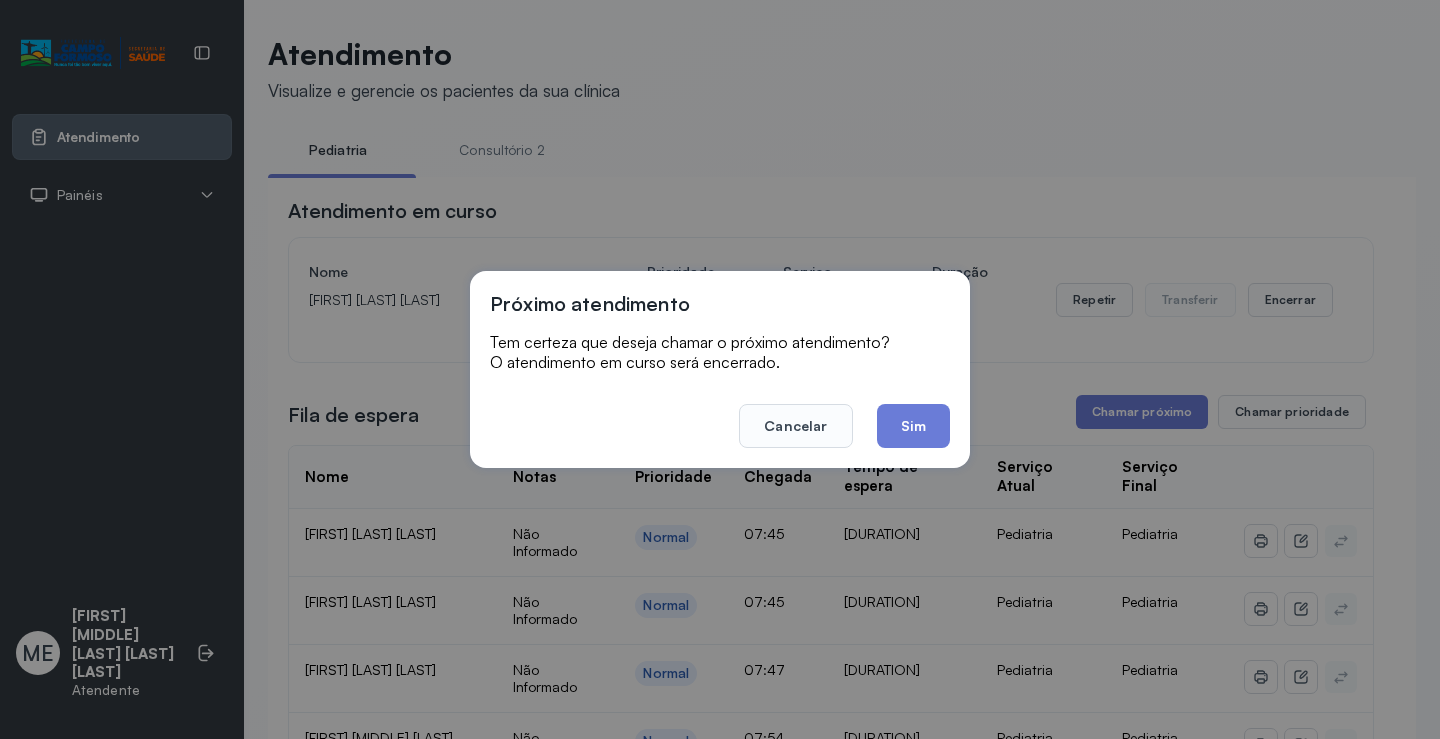 click on "Sim" 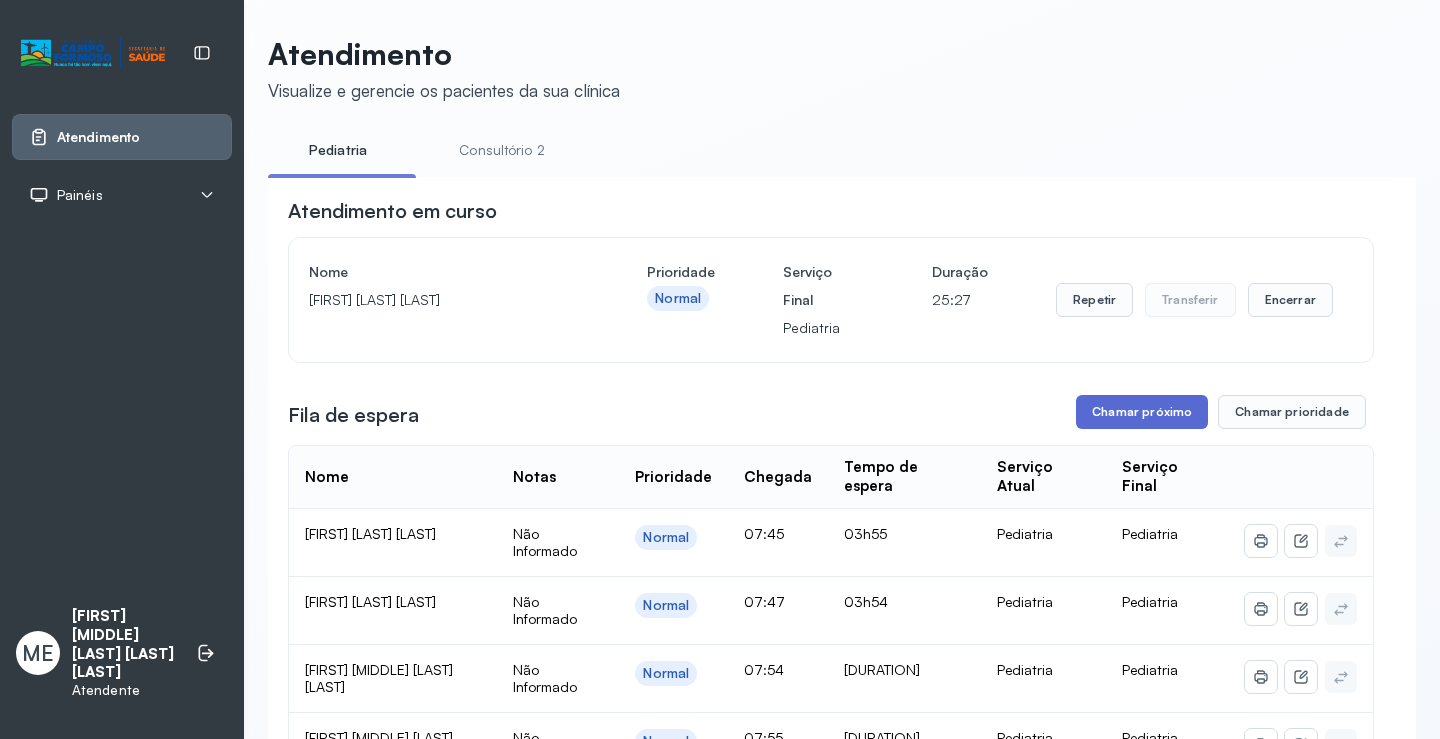 click on "Chamar próximo" at bounding box center (1142, 412) 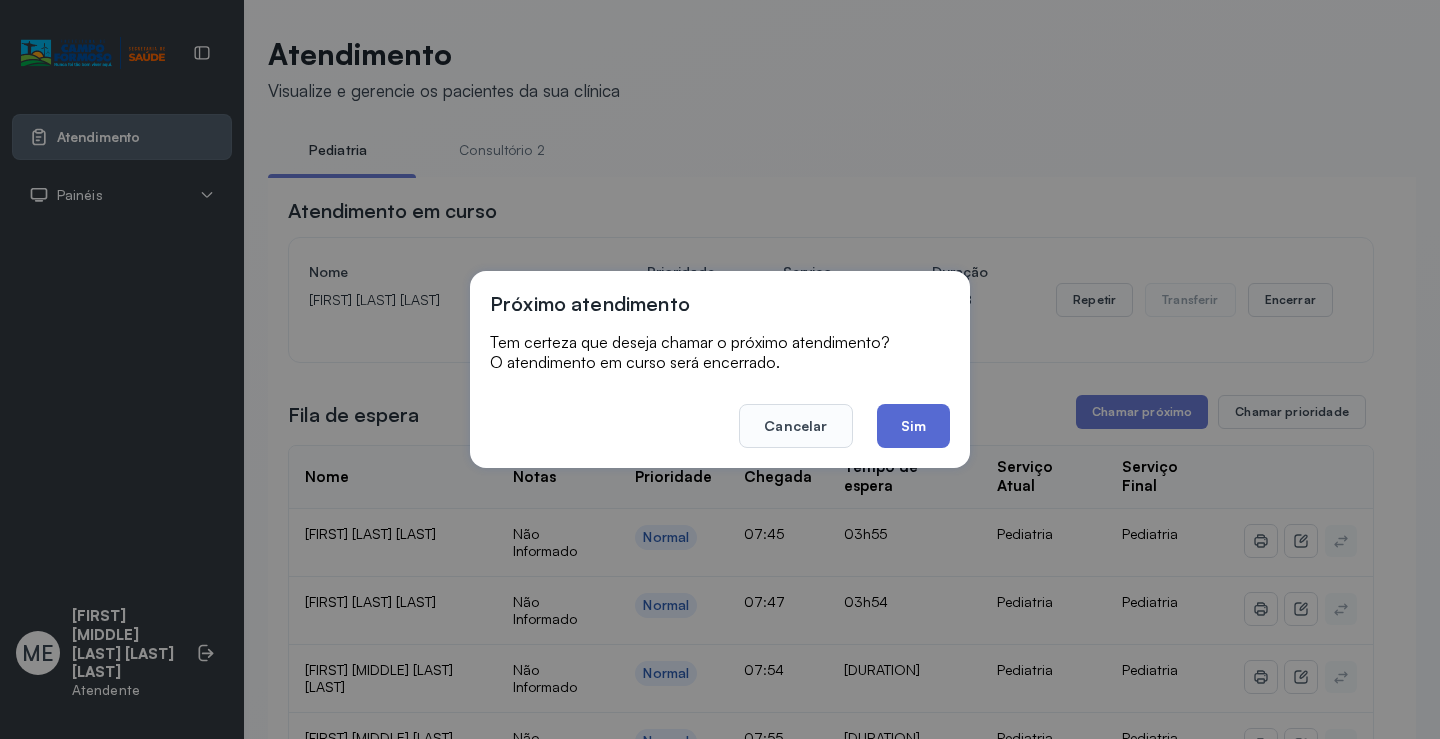 click on "Sim" 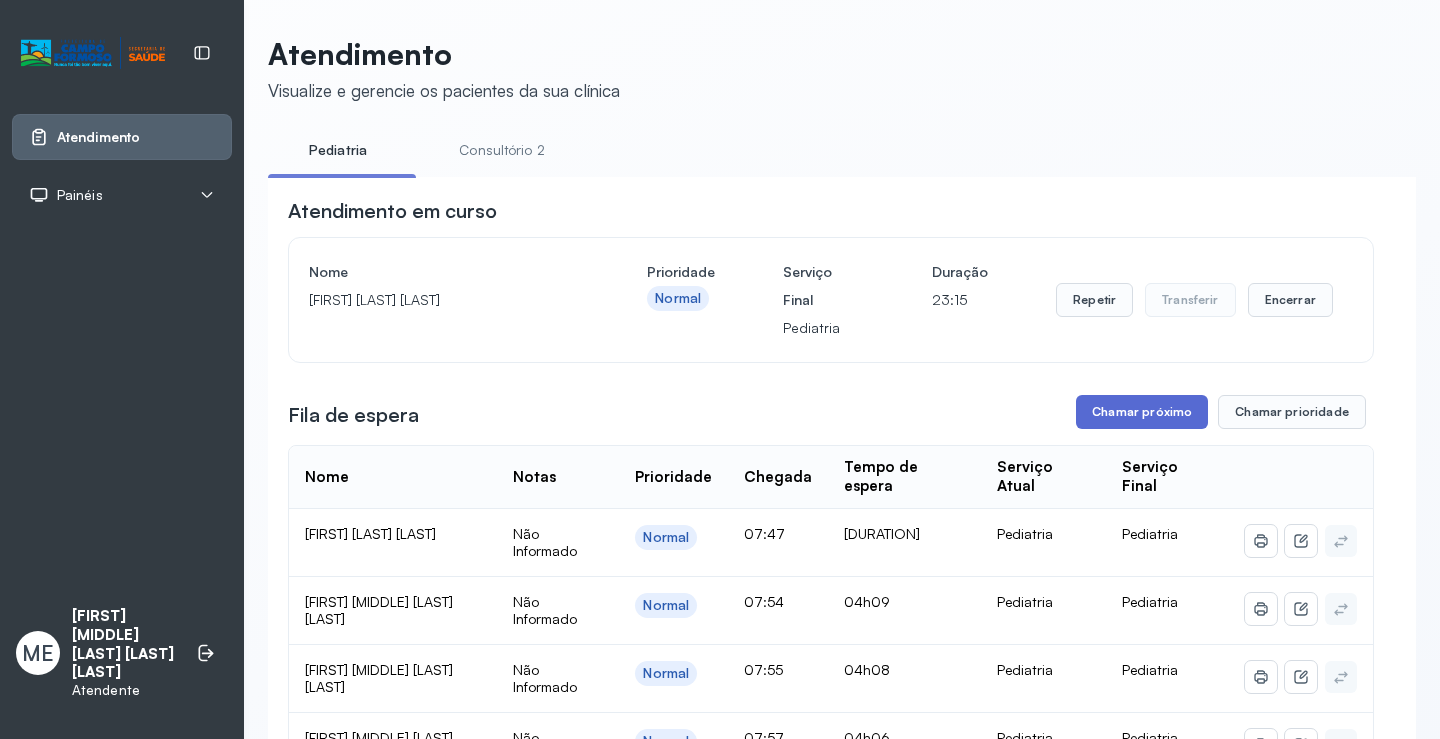 click on "Chamar próximo" at bounding box center (1142, 412) 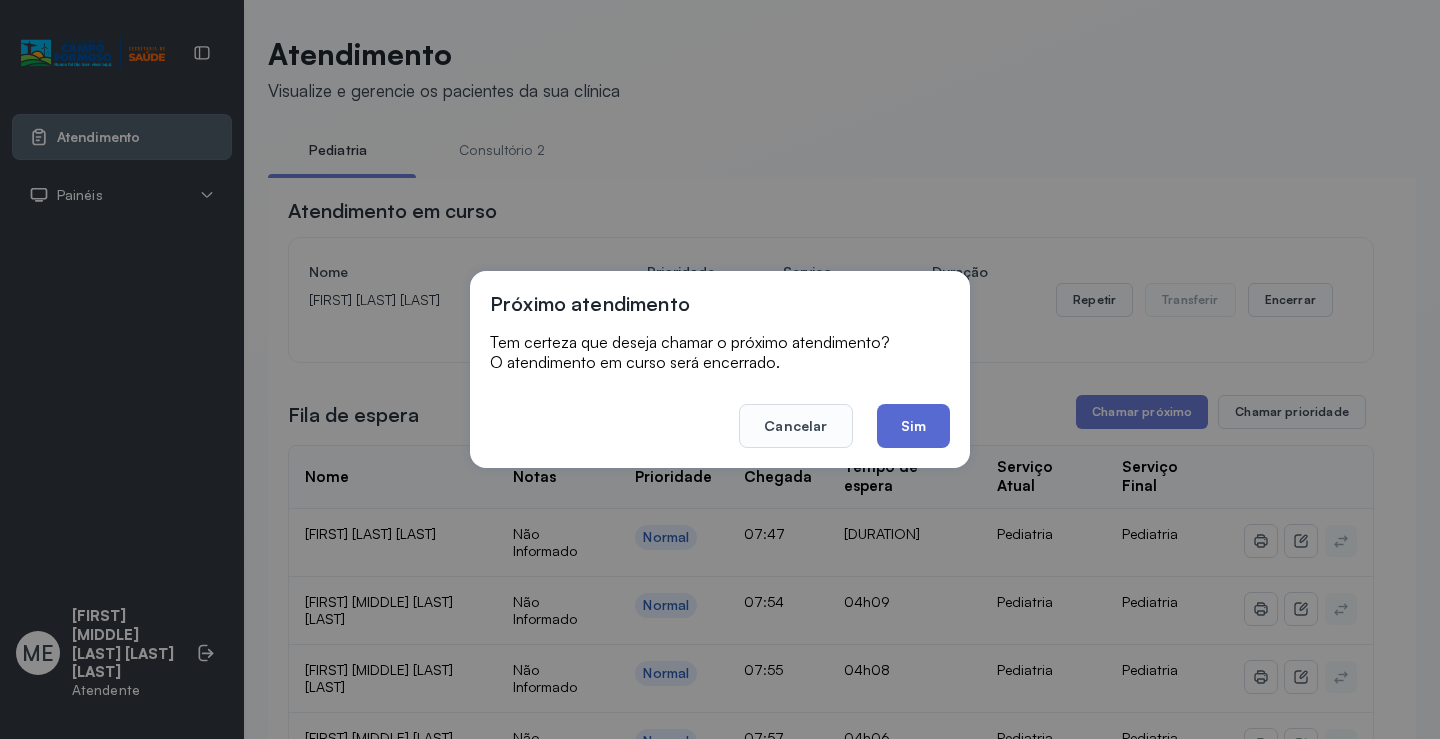 click on "Sim" 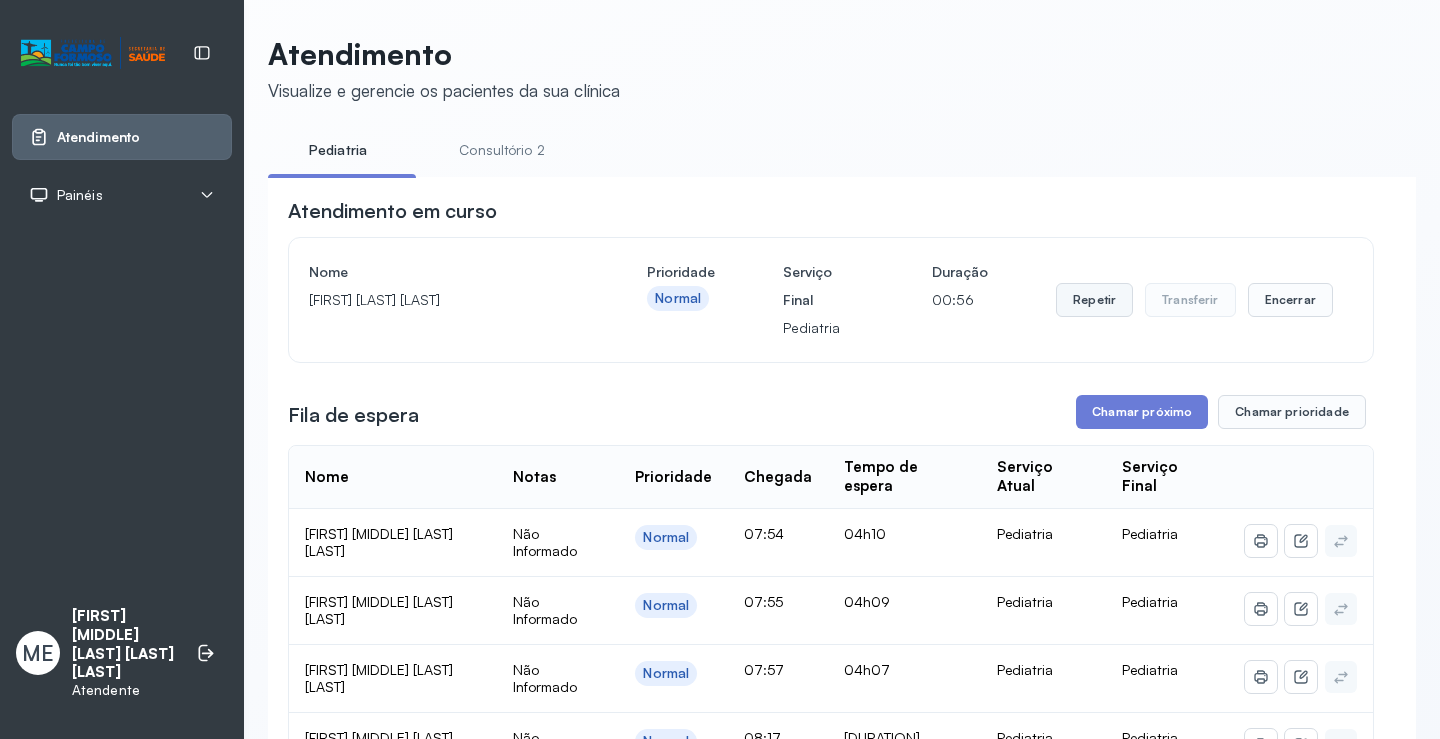 click on "Repetir" at bounding box center (1094, 300) 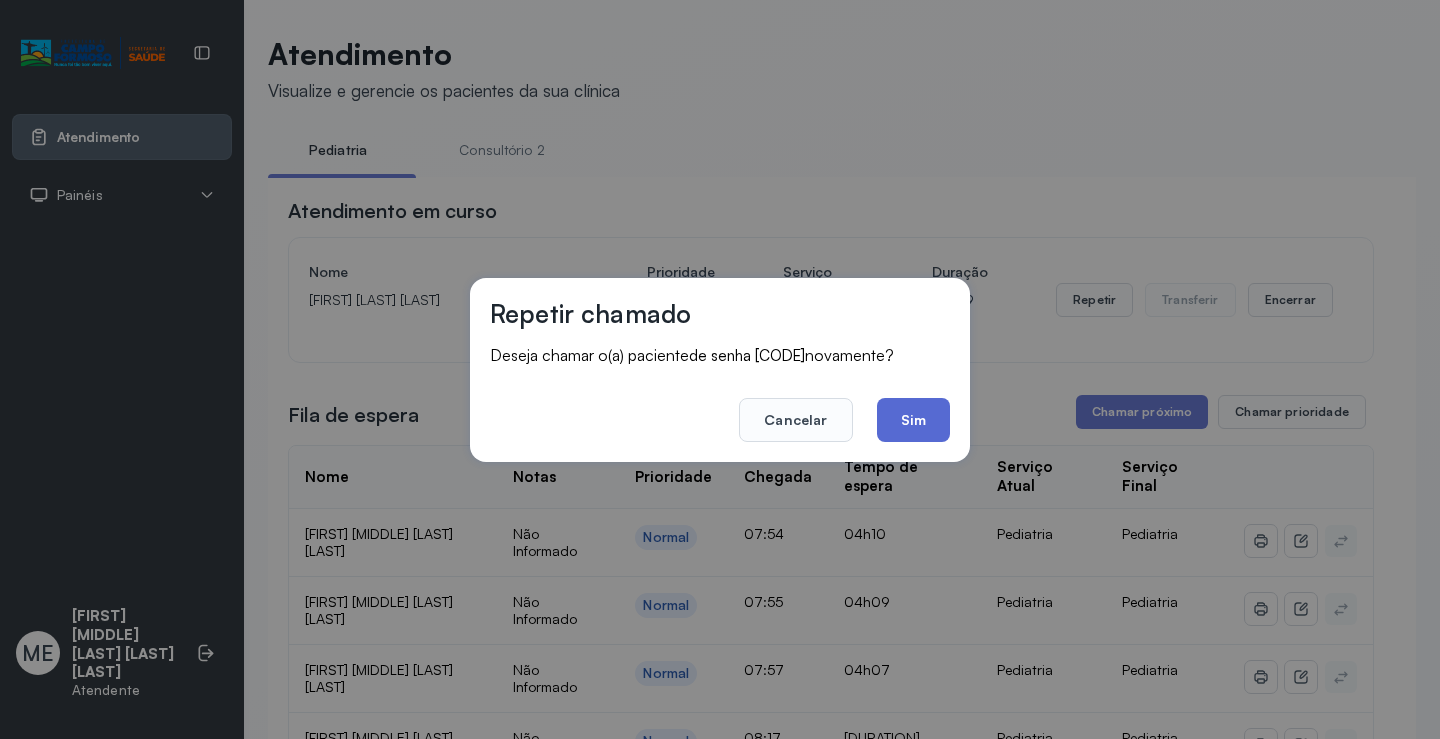click on "Sim" 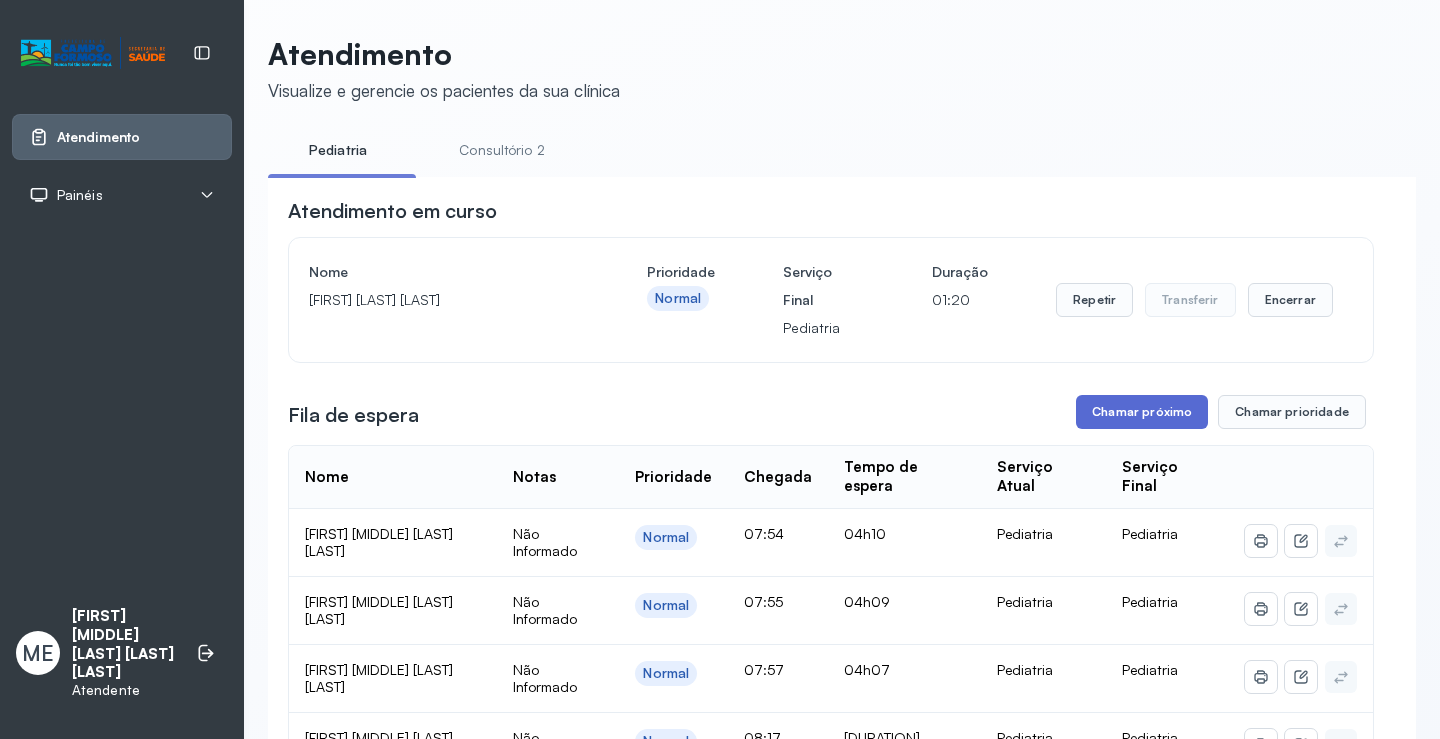 click on "Chamar próximo" at bounding box center (1142, 412) 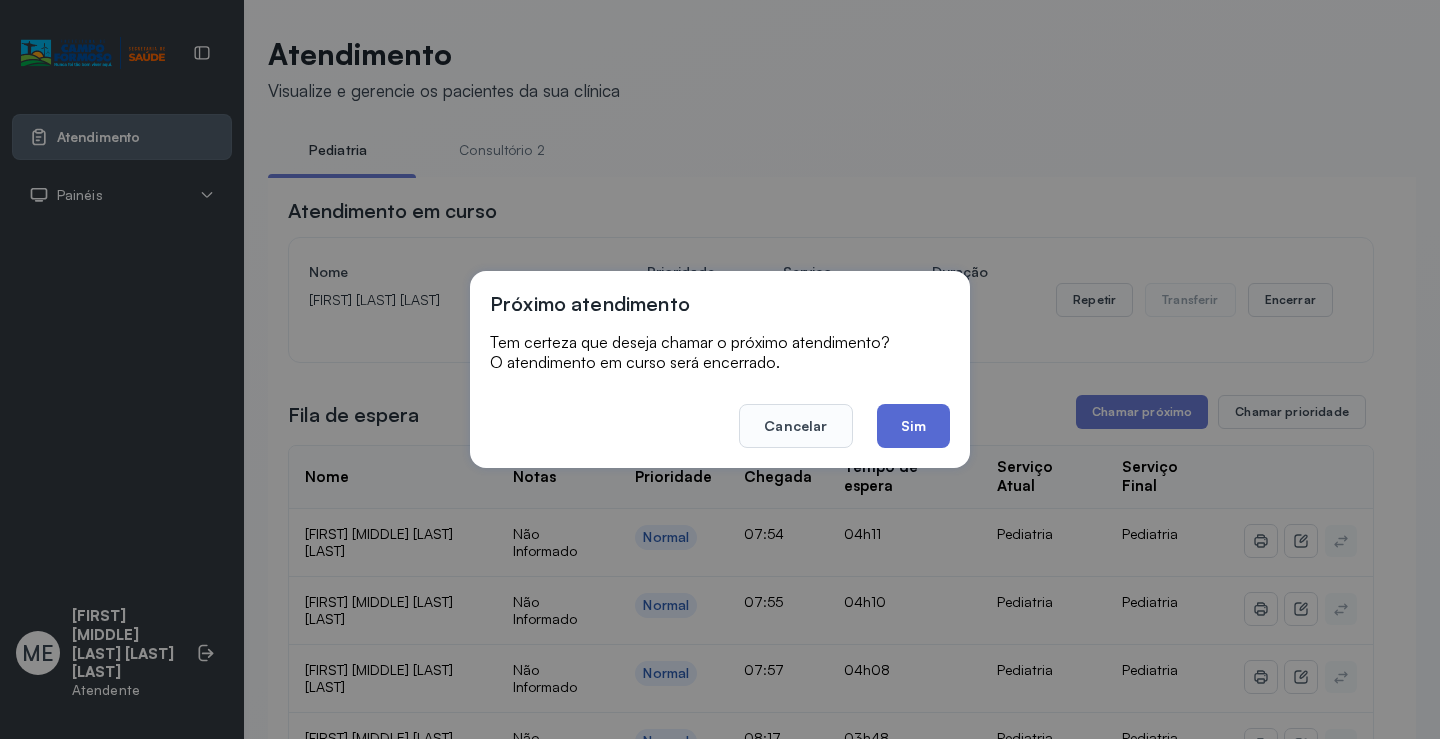 click on "Sim" 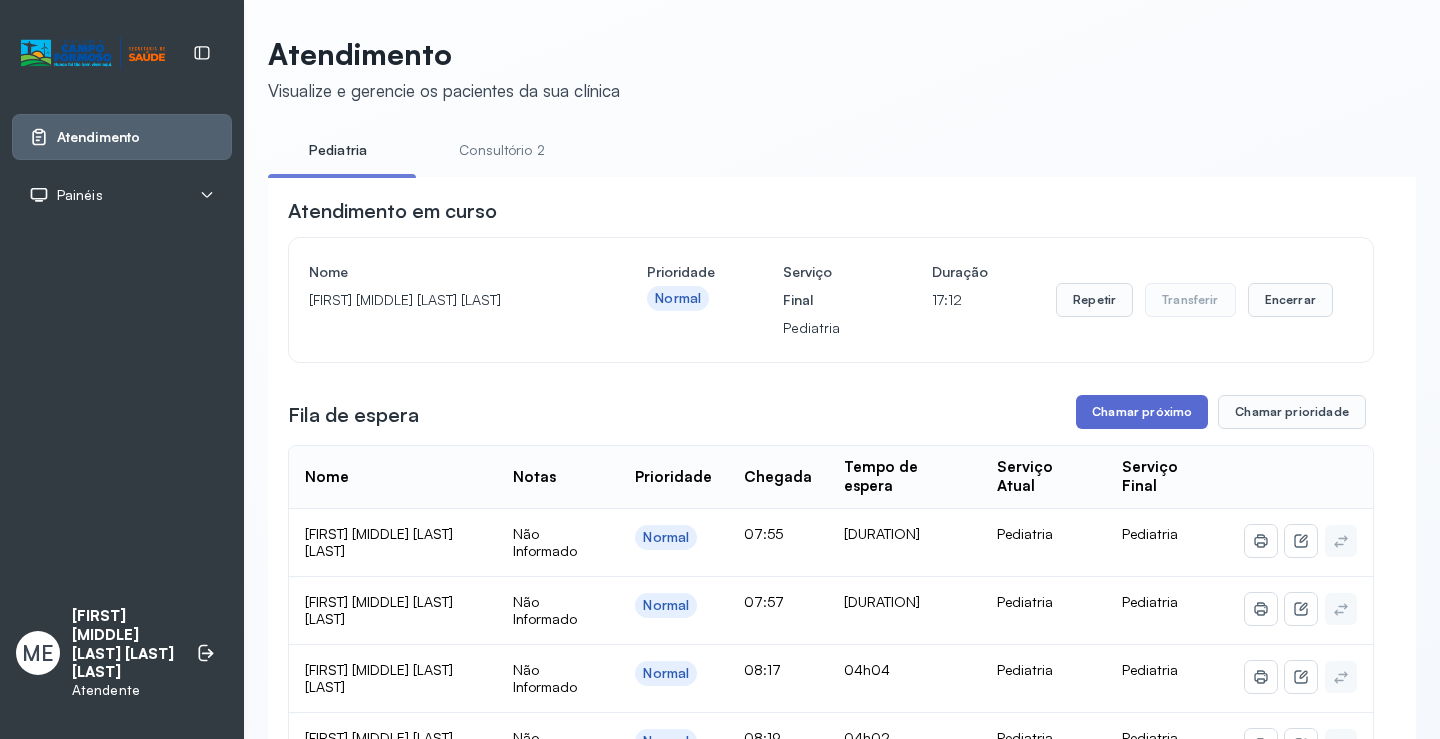 click on "Chamar próximo" at bounding box center [1142, 412] 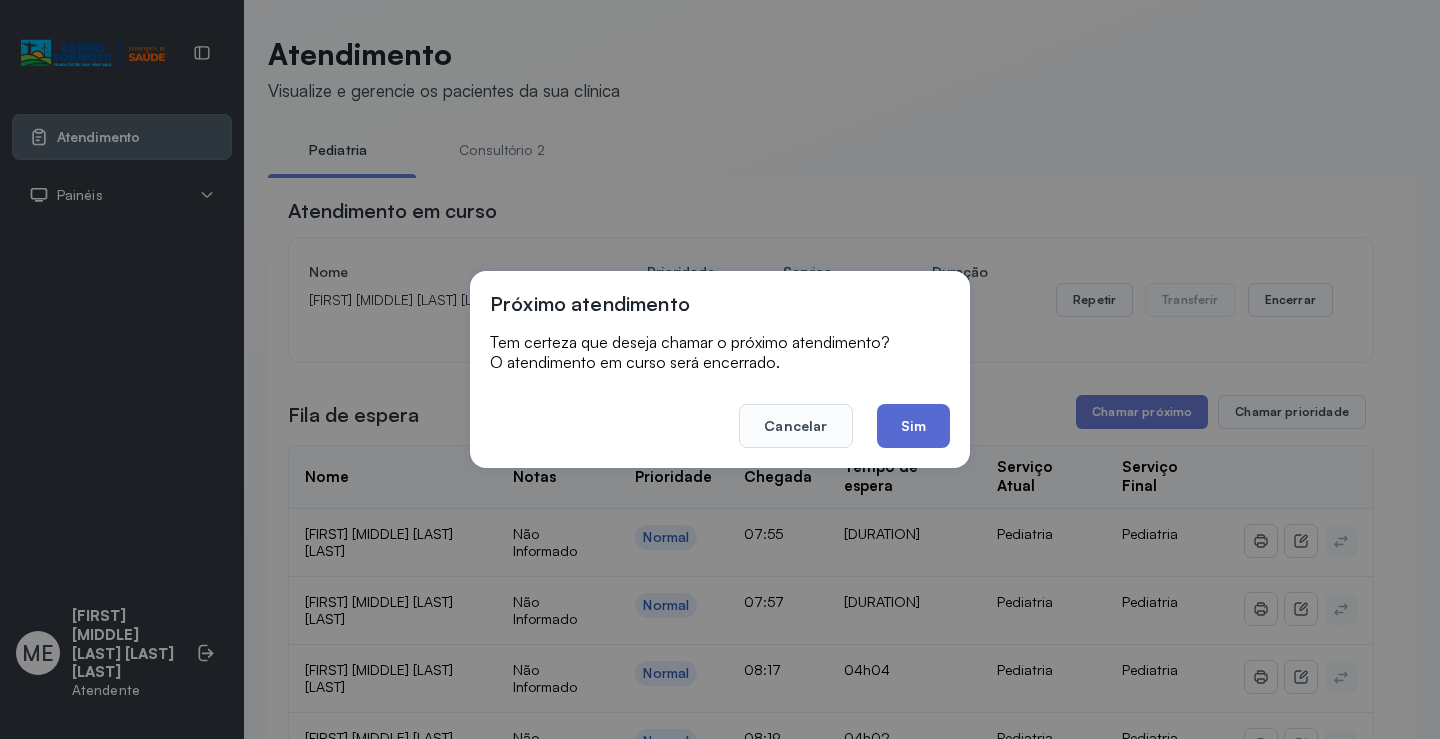 click on "Sim" 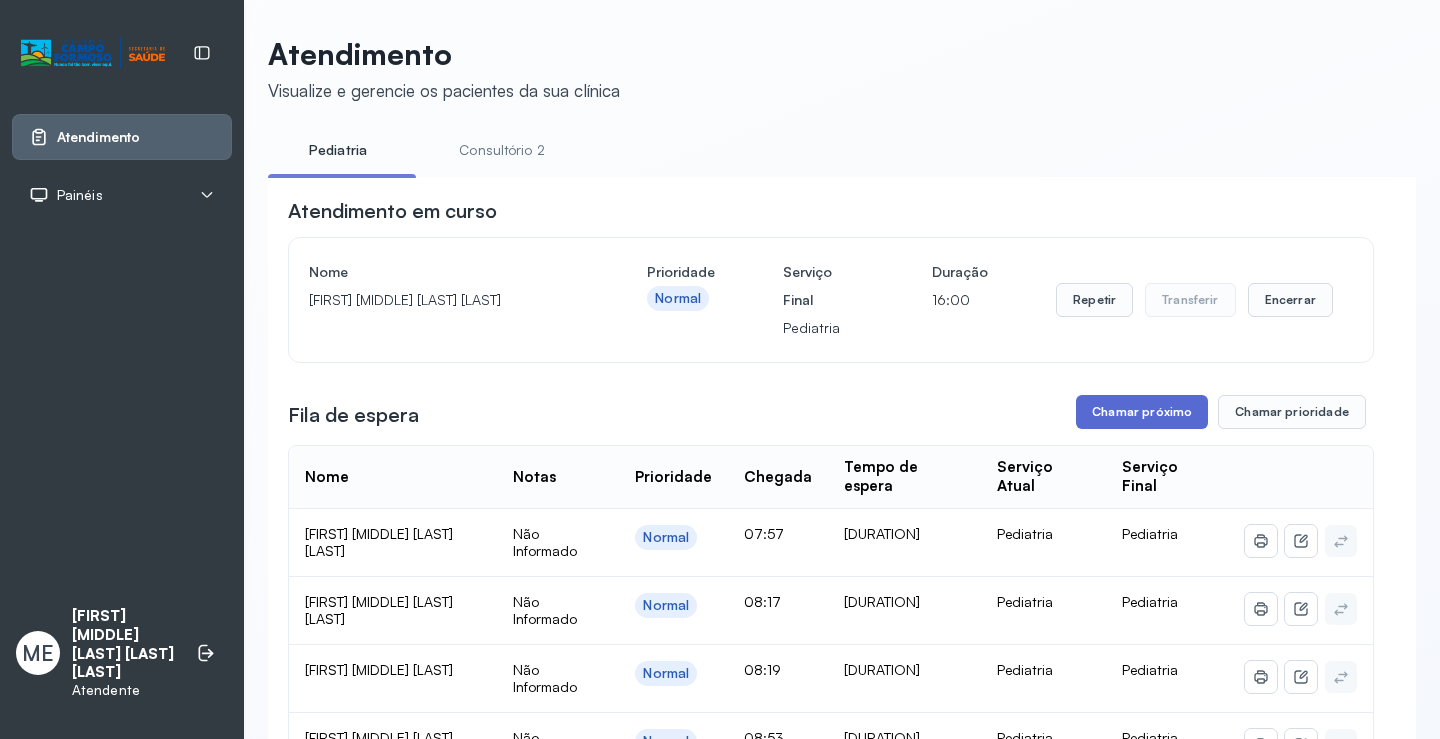 click on "Chamar próximo" at bounding box center [1142, 412] 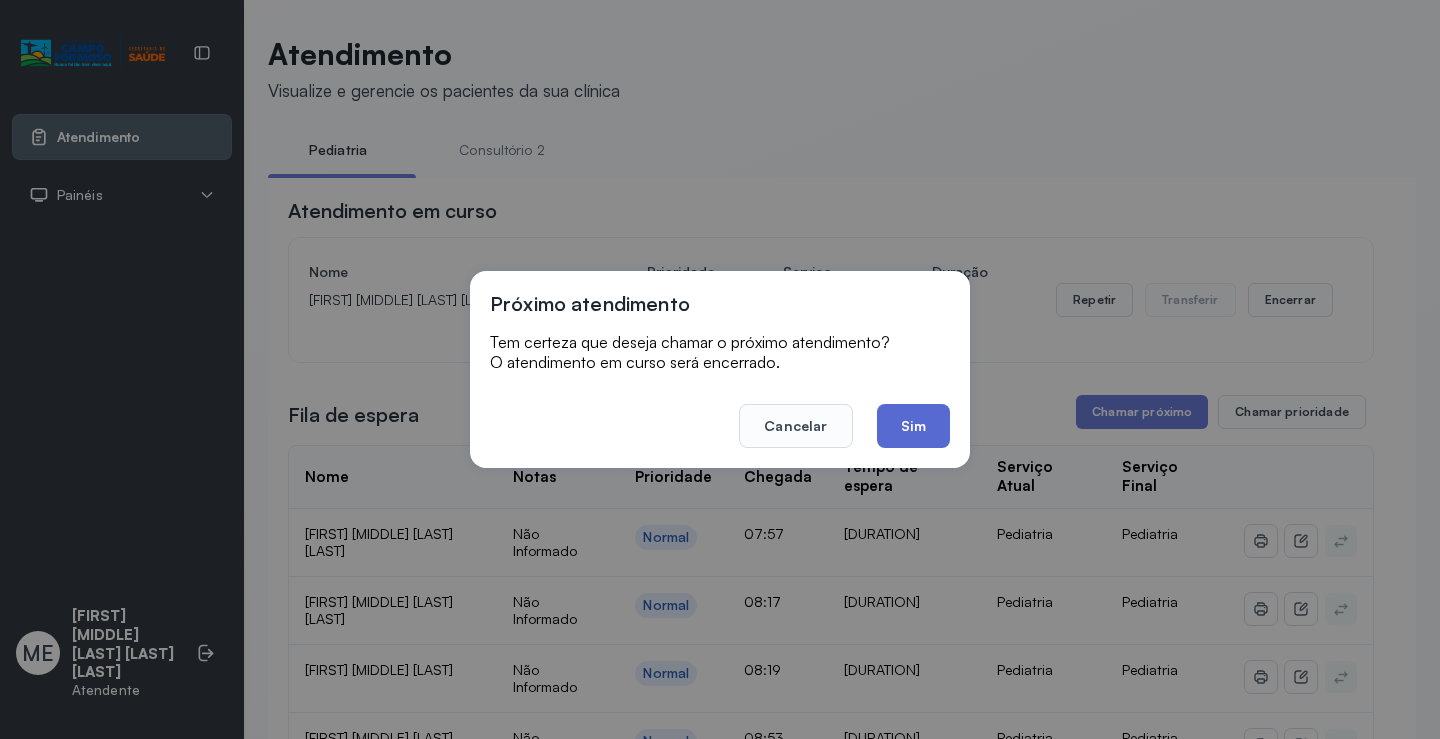 click on "Sim" 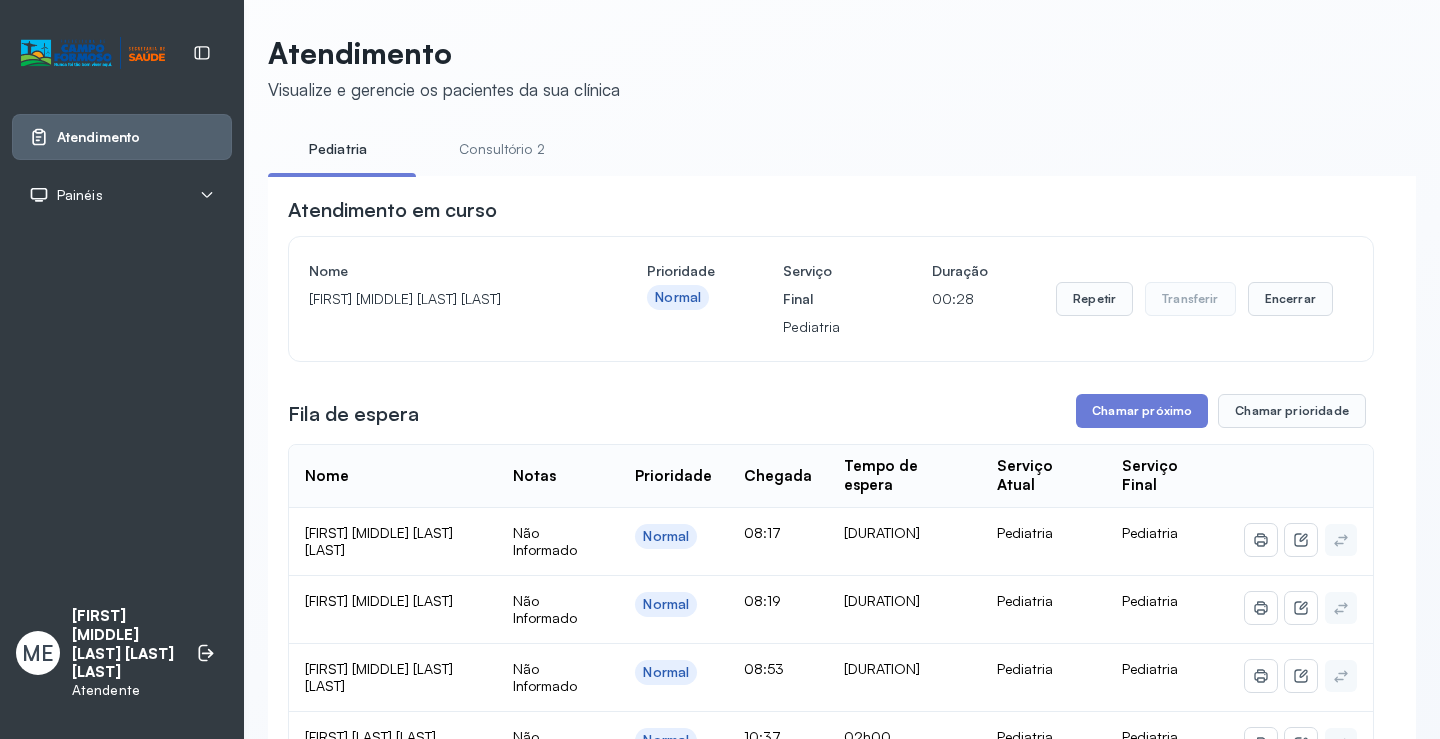 scroll, scrollTop: 0, scrollLeft: 0, axis: both 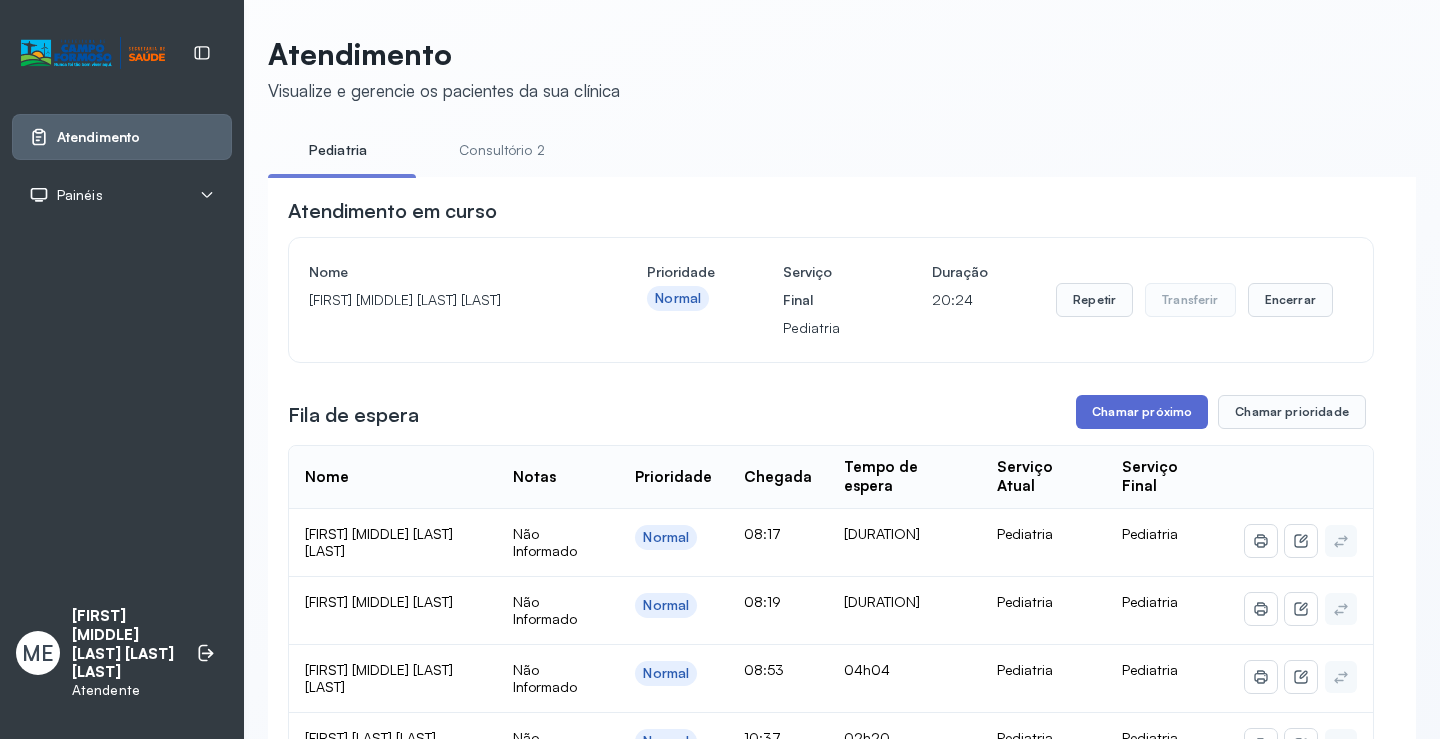 click on "Chamar próximo" at bounding box center (1142, 412) 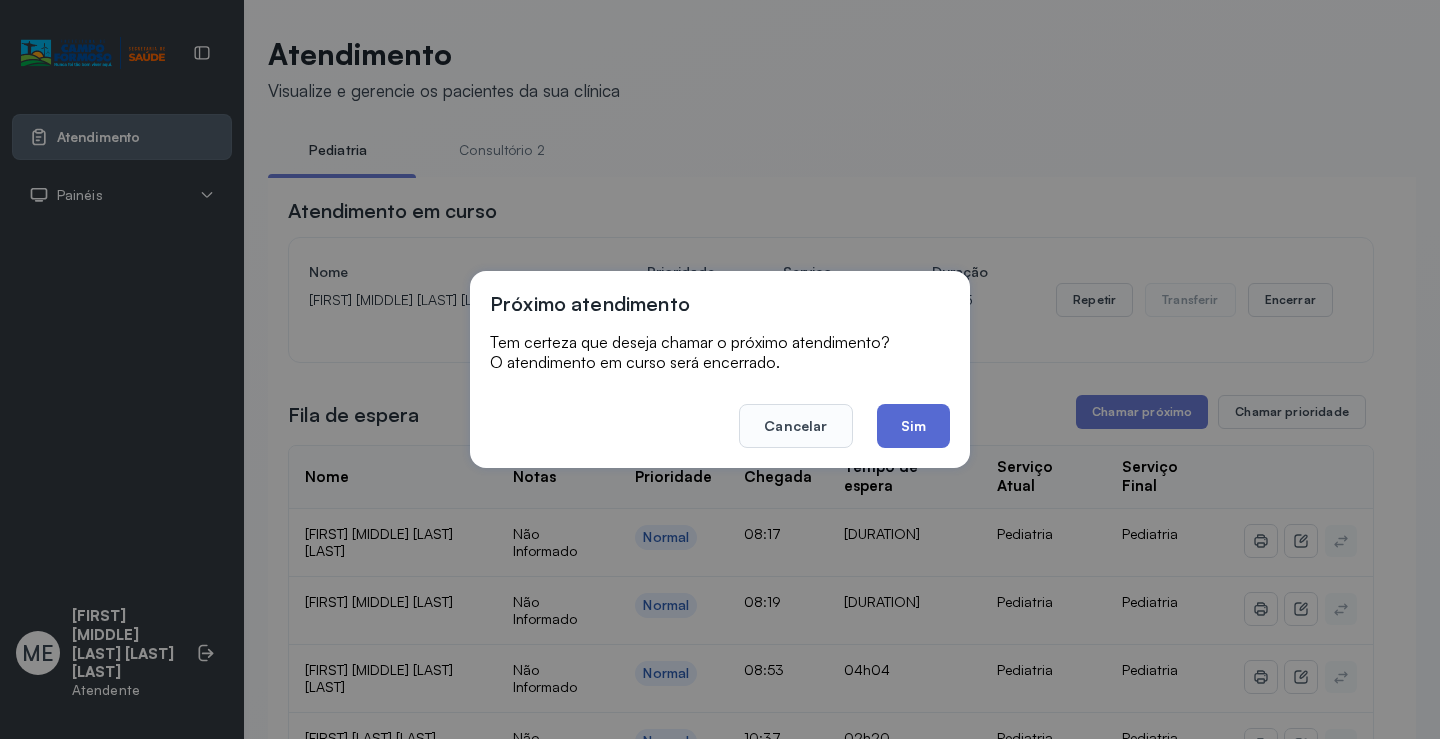 click on "Sim" 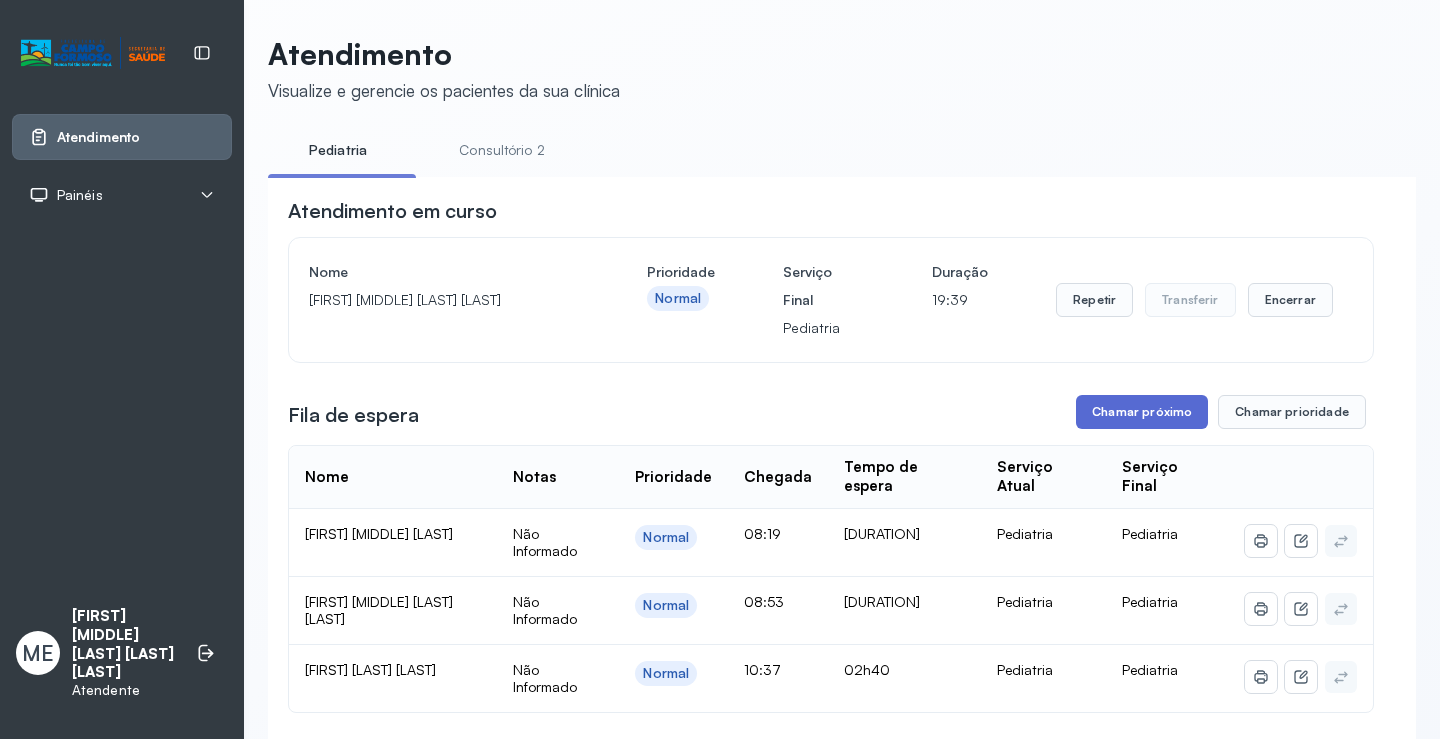 click on "Chamar próximo" at bounding box center (1142, 412) 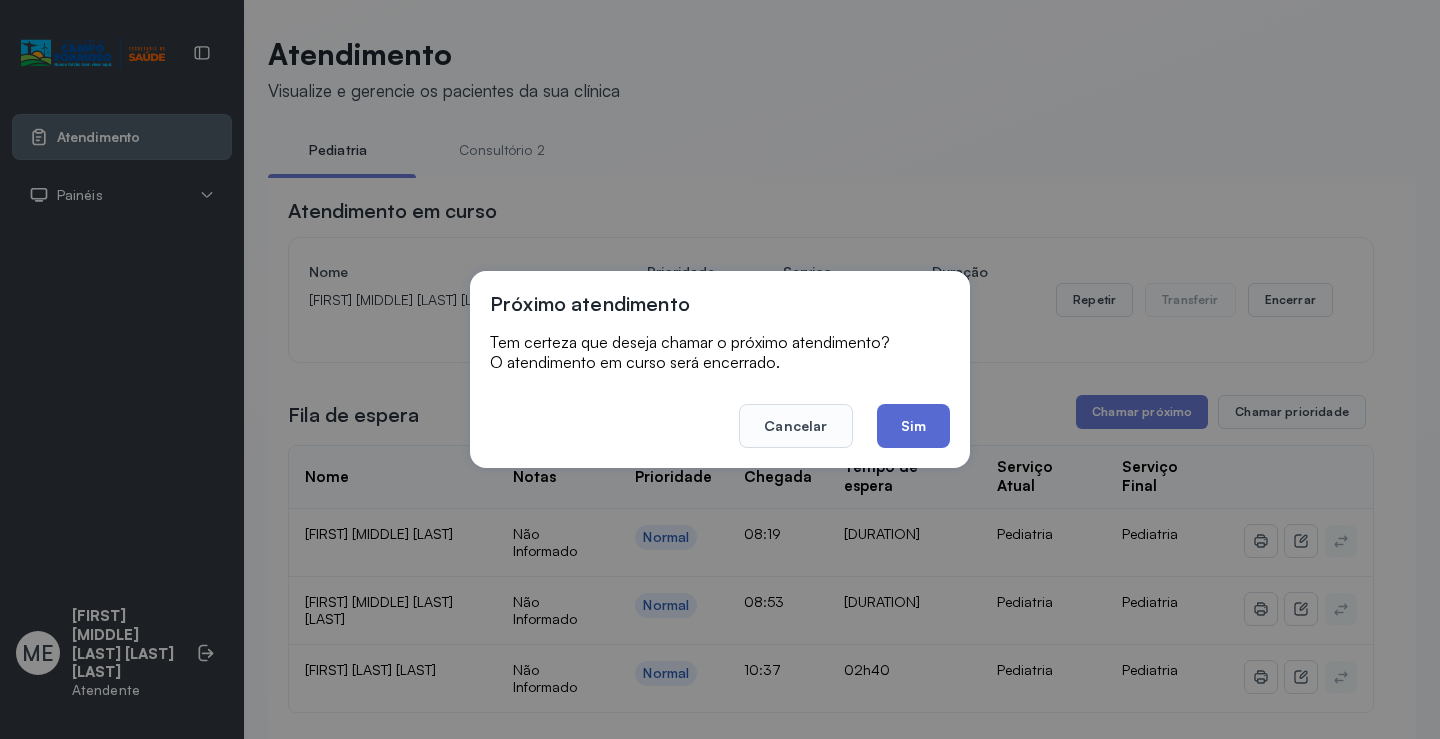 click on "Sim" 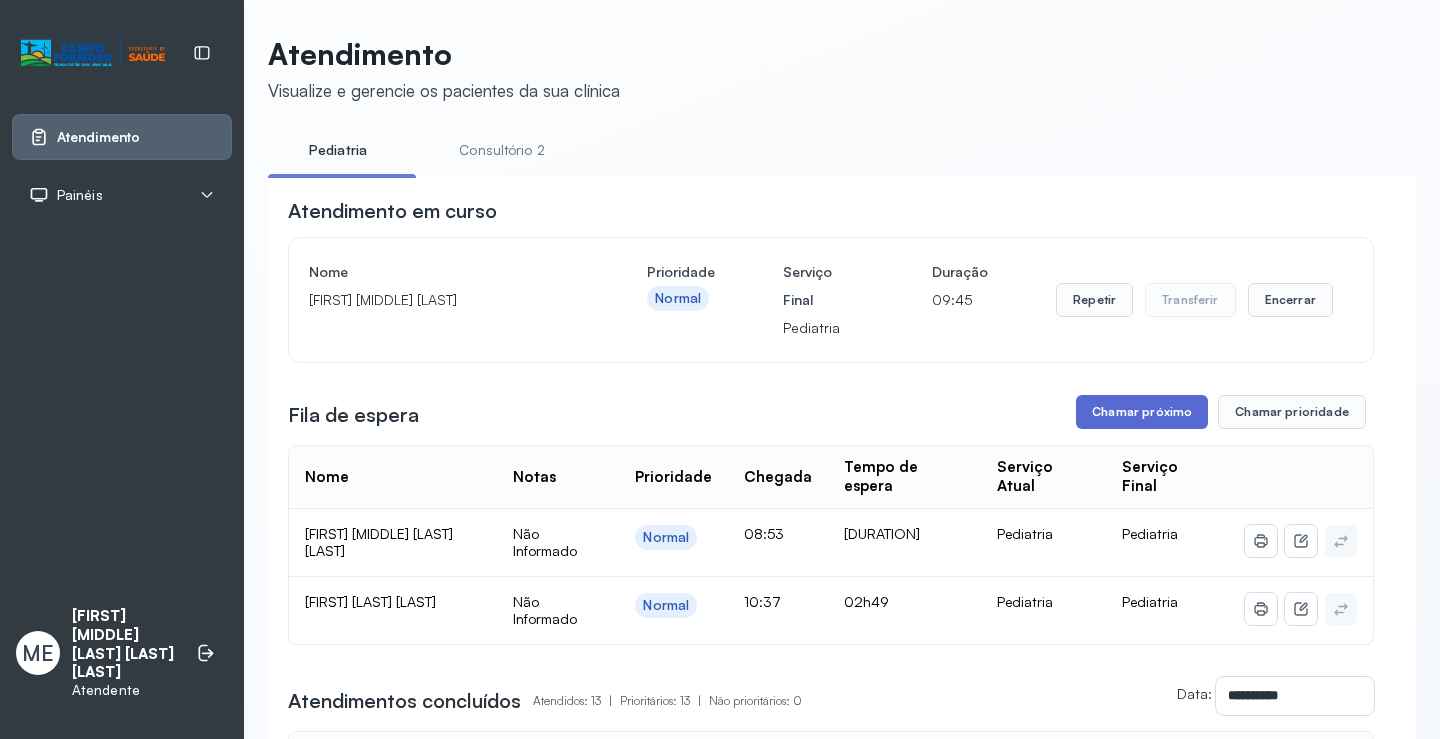 click on "Chamar próximo" at bounding box center (1142, 412) 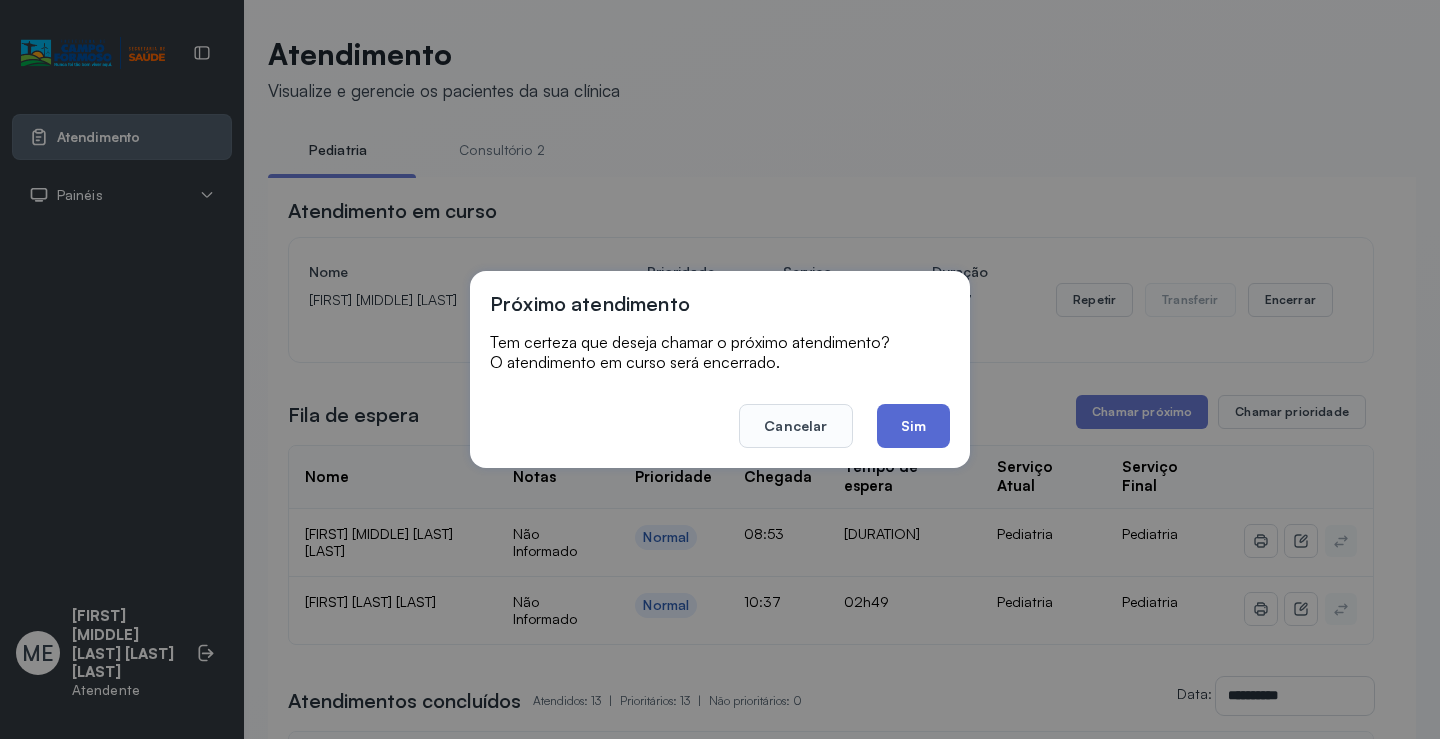 click on "Sim" 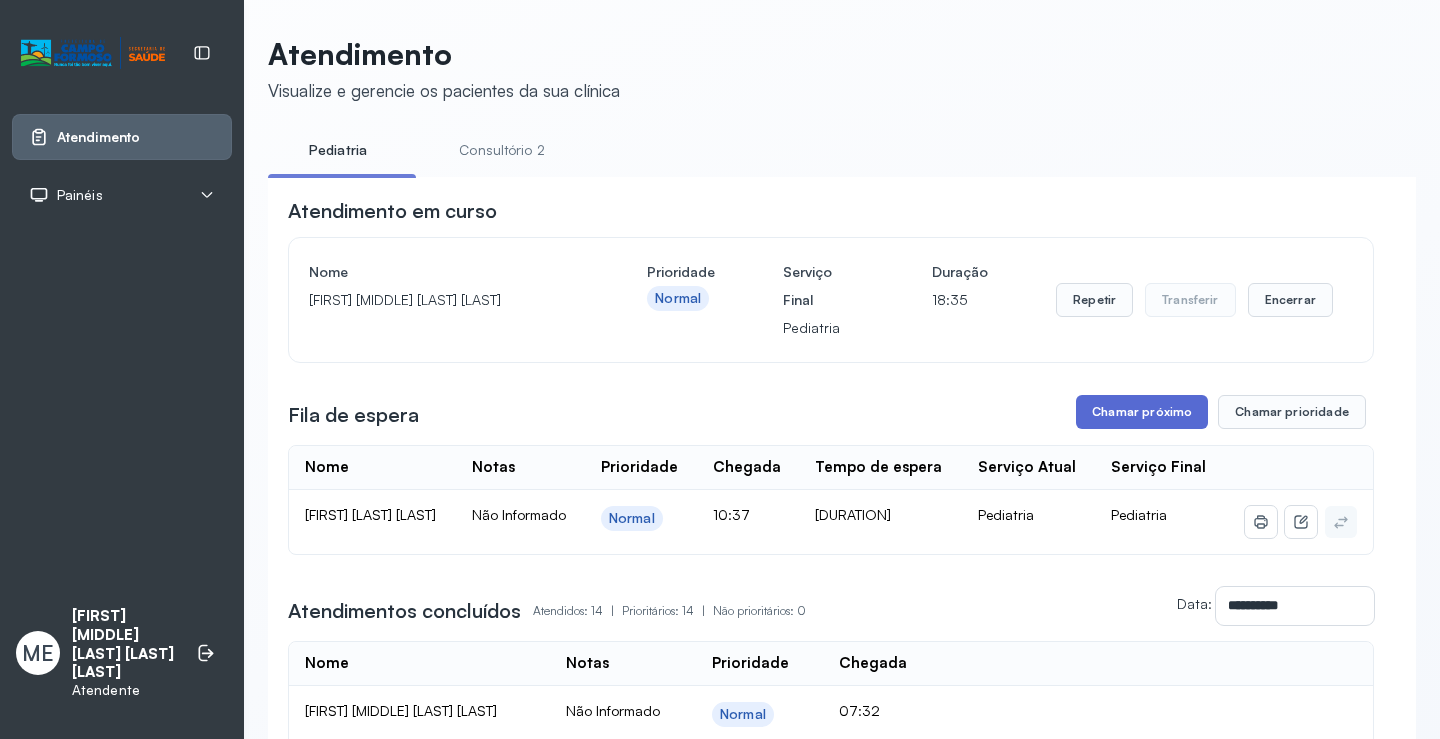 click on "Chamar próximo" at bounding box center (1142, 412) 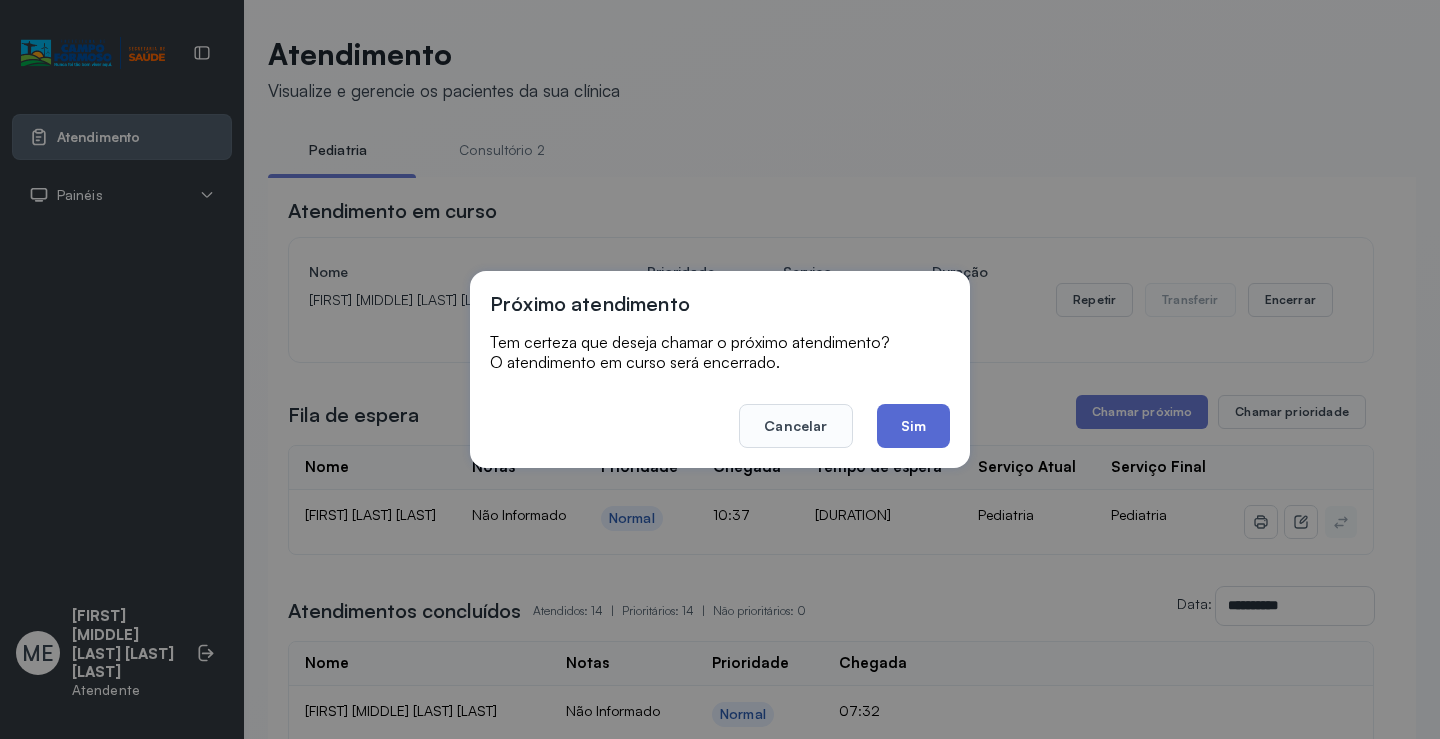click on "Próximo atendimento Tem certeza que deseja chamar o próximo atendimento?  O atendimento em curso será encerrado.  Cancelar Sim" at bounding box center [720, 369] 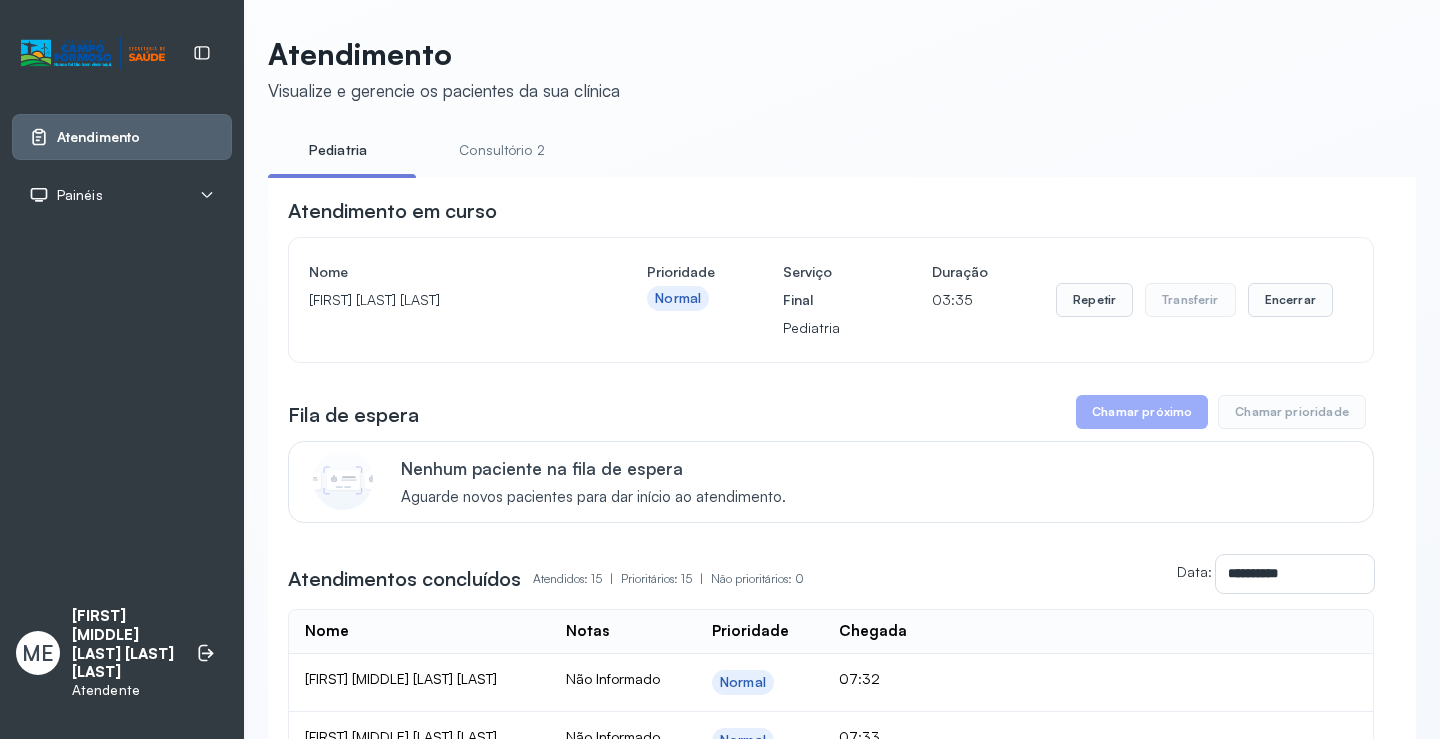 click on "Chamar próximo" at bounding box center [1142, 412] 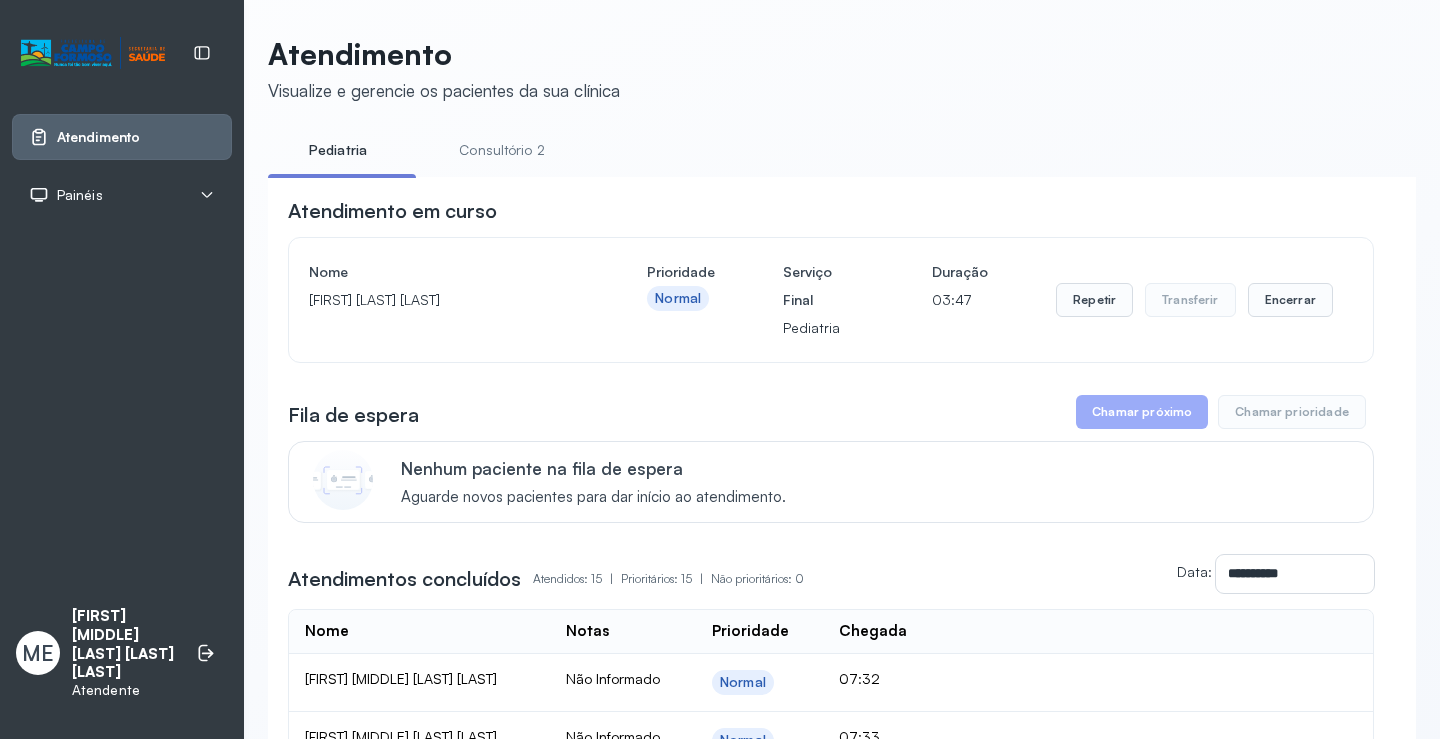 click on "[FIRST] [LAST] [LAST]" at bounding box center [444, 300] 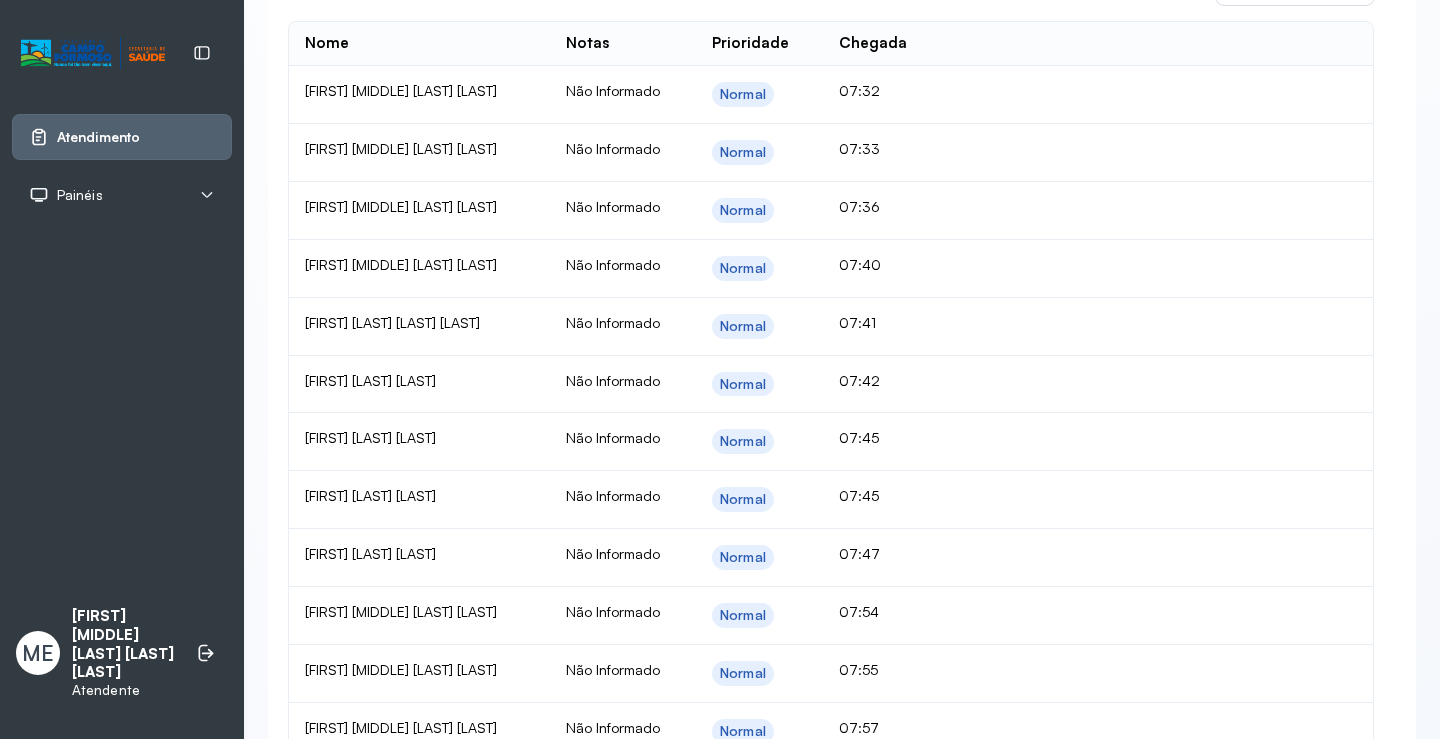 scroll, scrollTop: 88, scrollLeft: 0, axis: vertical 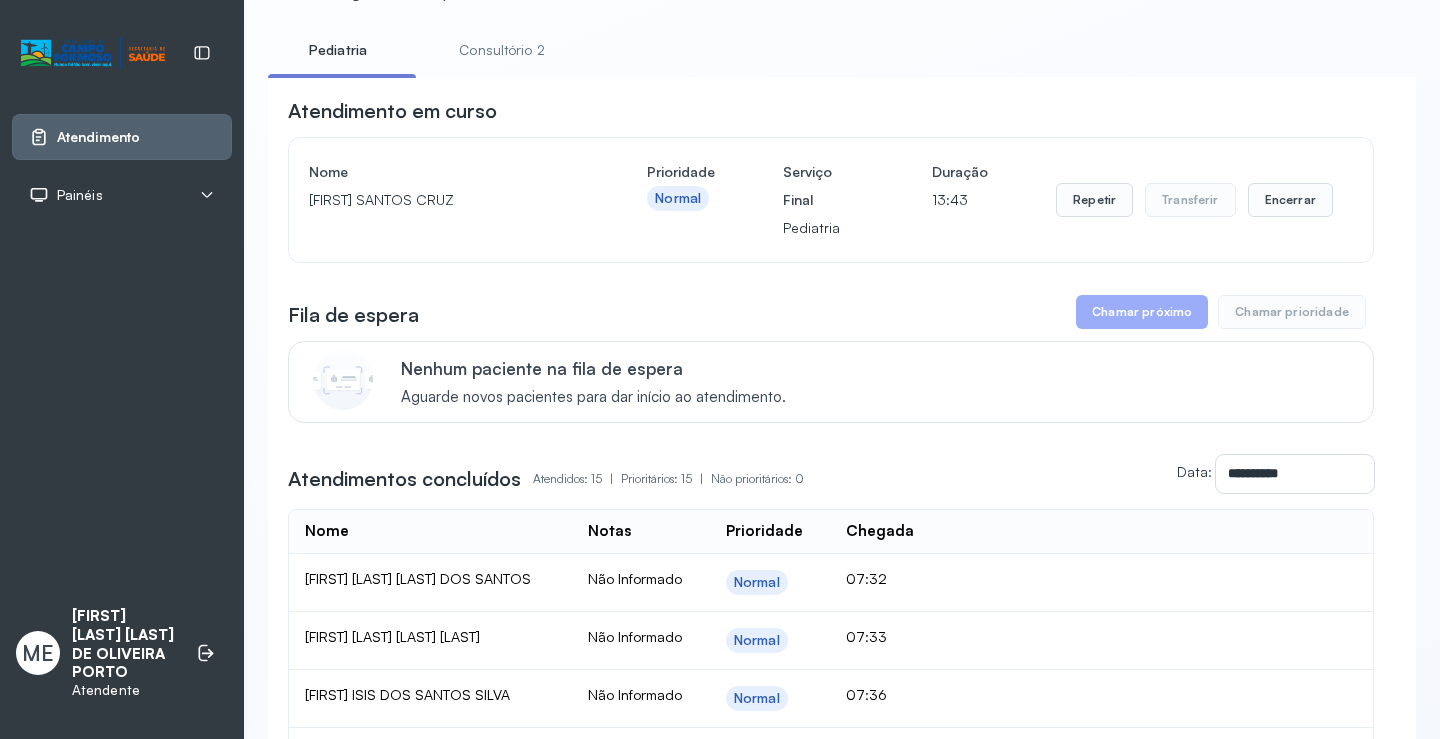 click on "[FIRST] [LAST] [LAST]" at bounding box center (444, 200) 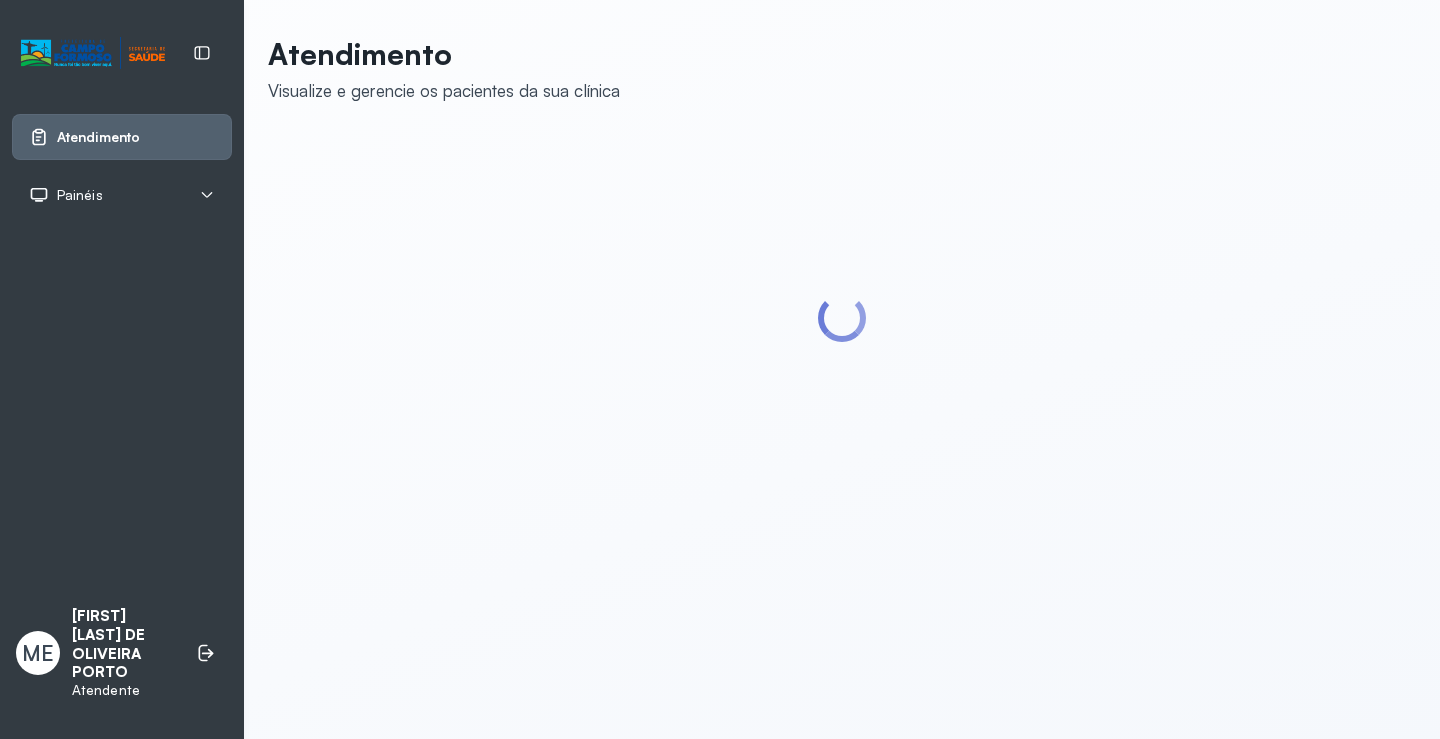 scroll, scrollTop: 0, scrollLeft: 0, axis: both 